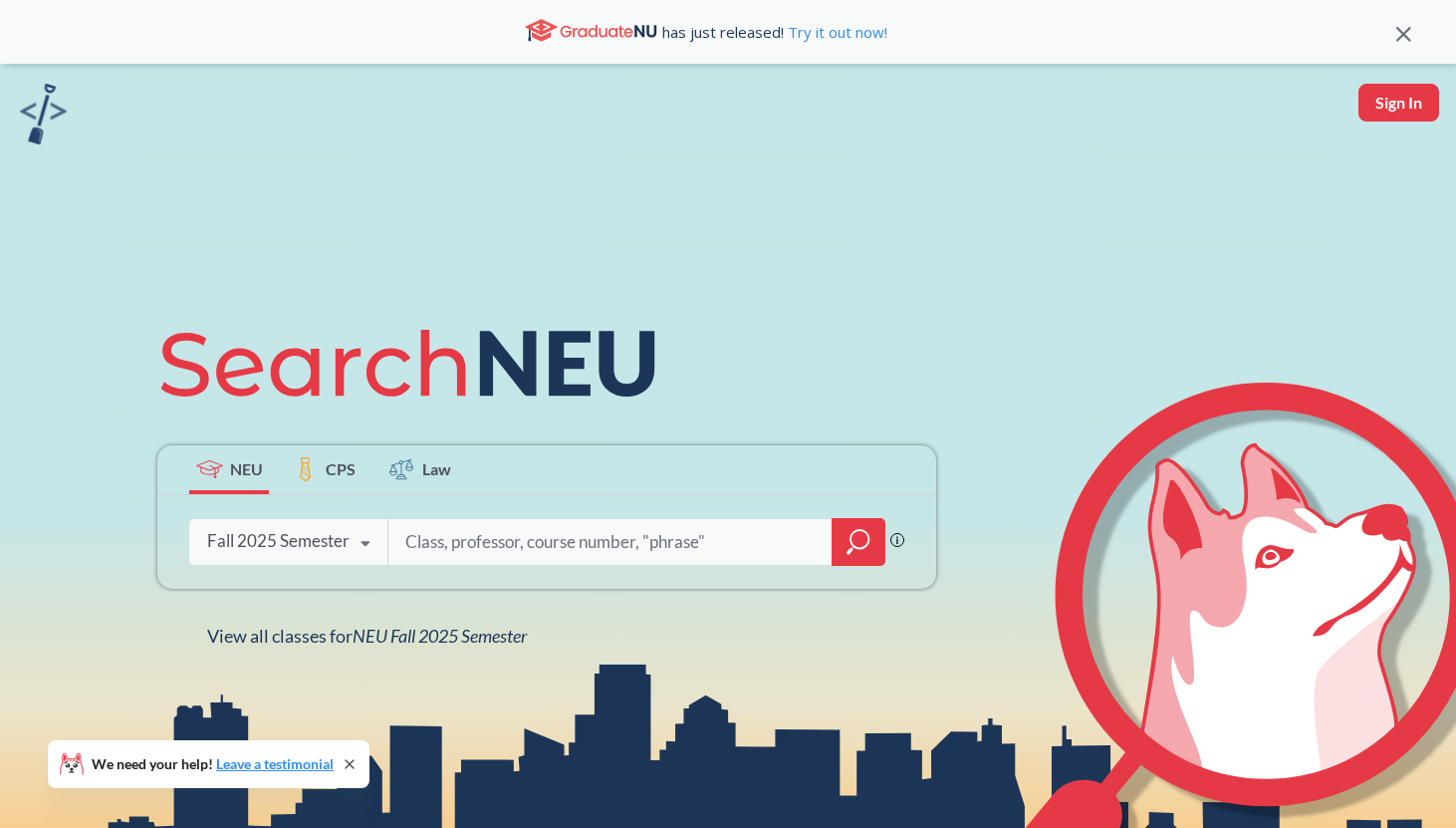 scroll, scrollTop: 0, scrollLeft: 0, axis: both 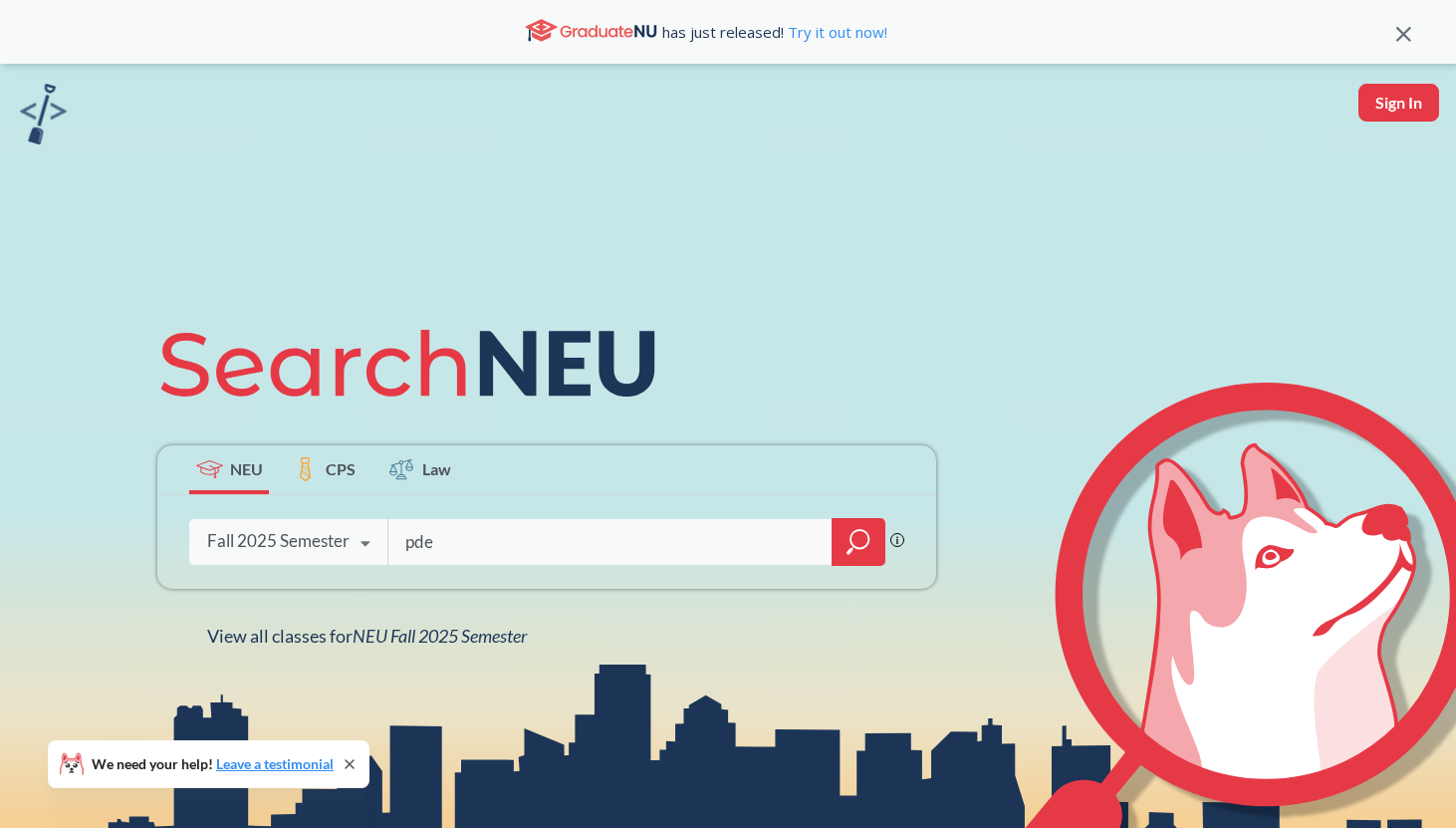 type on "pde" 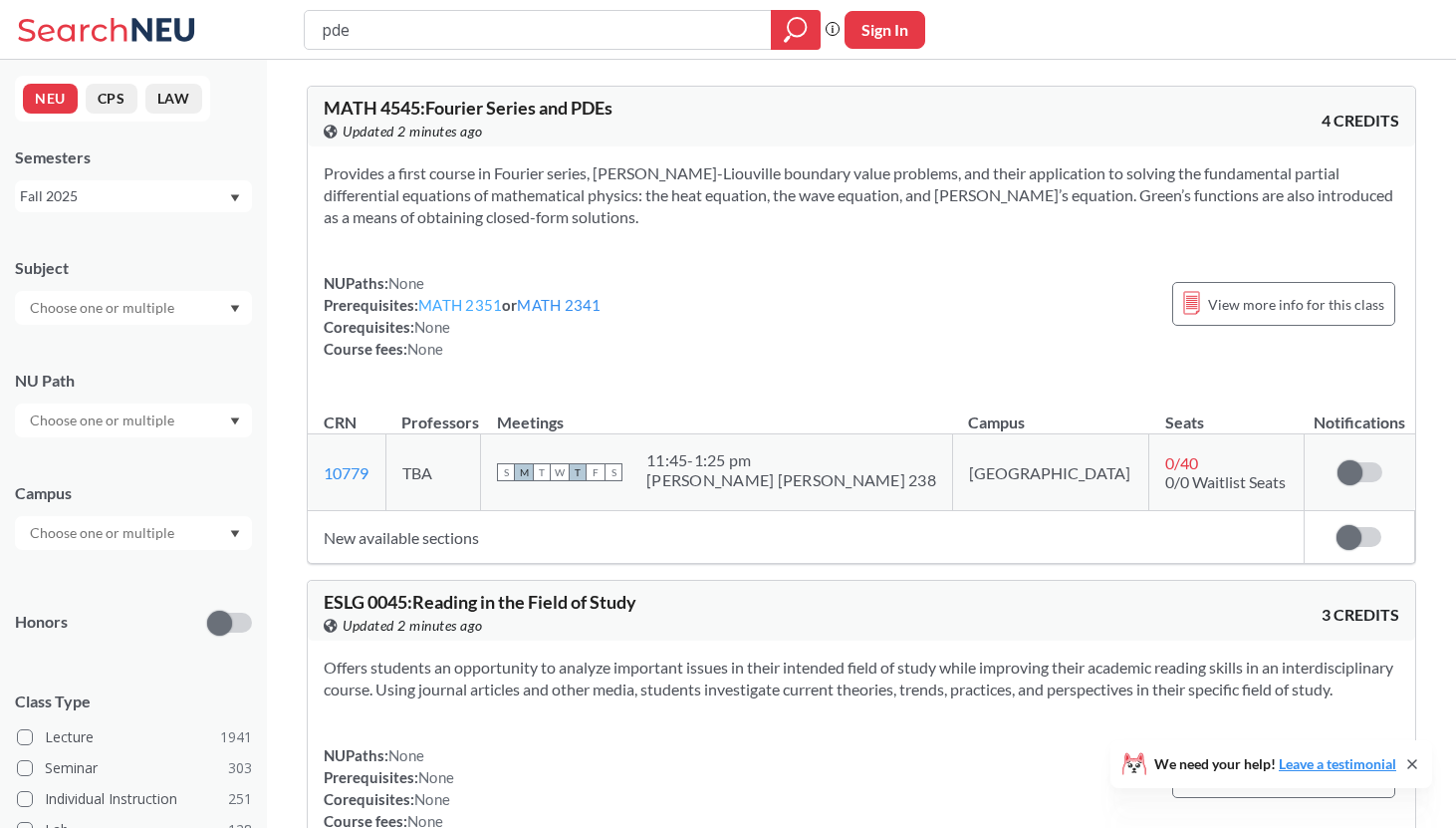 click on "MATH 2351" at bounding box center [460, 305] 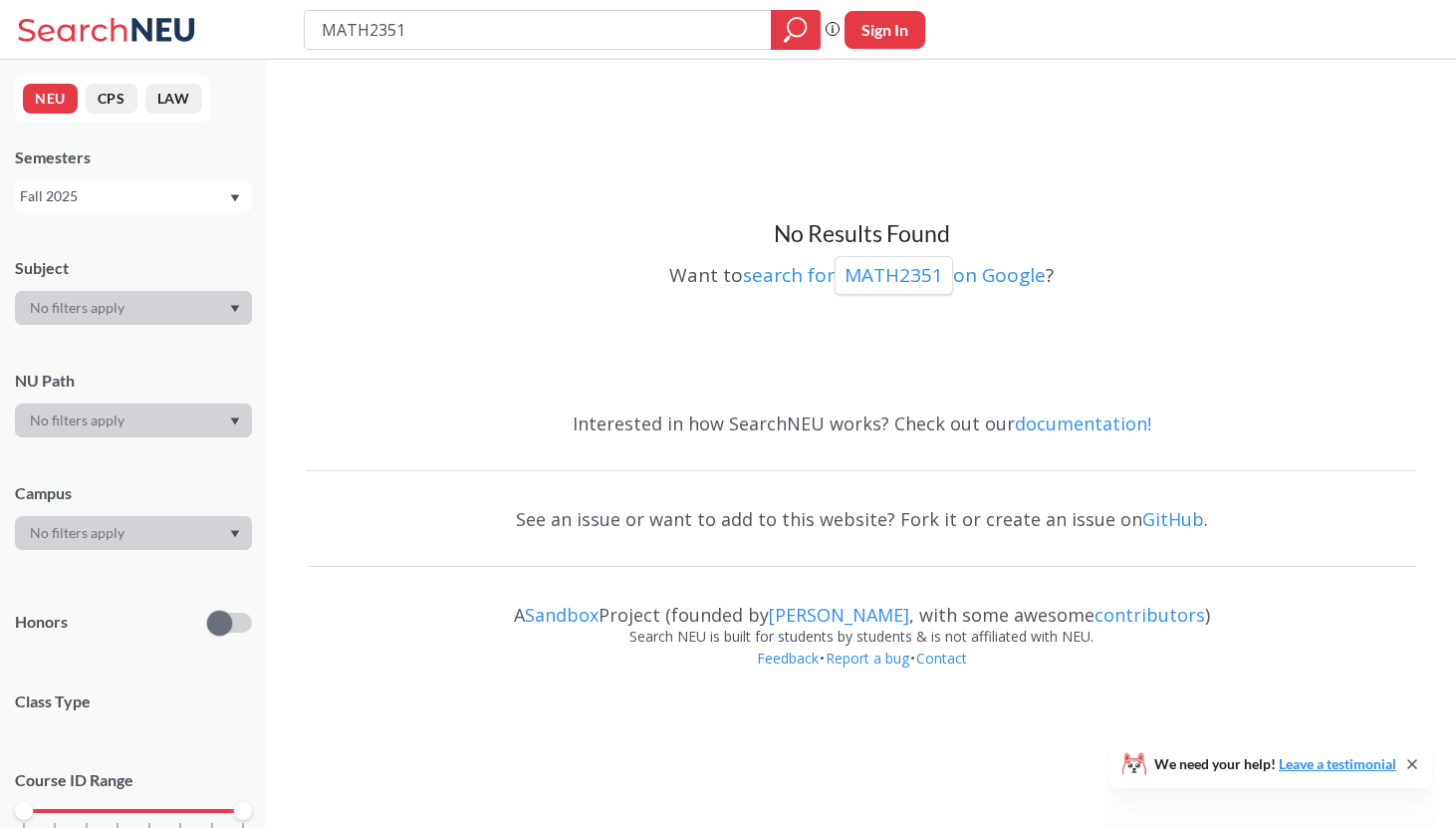 type on "pde" 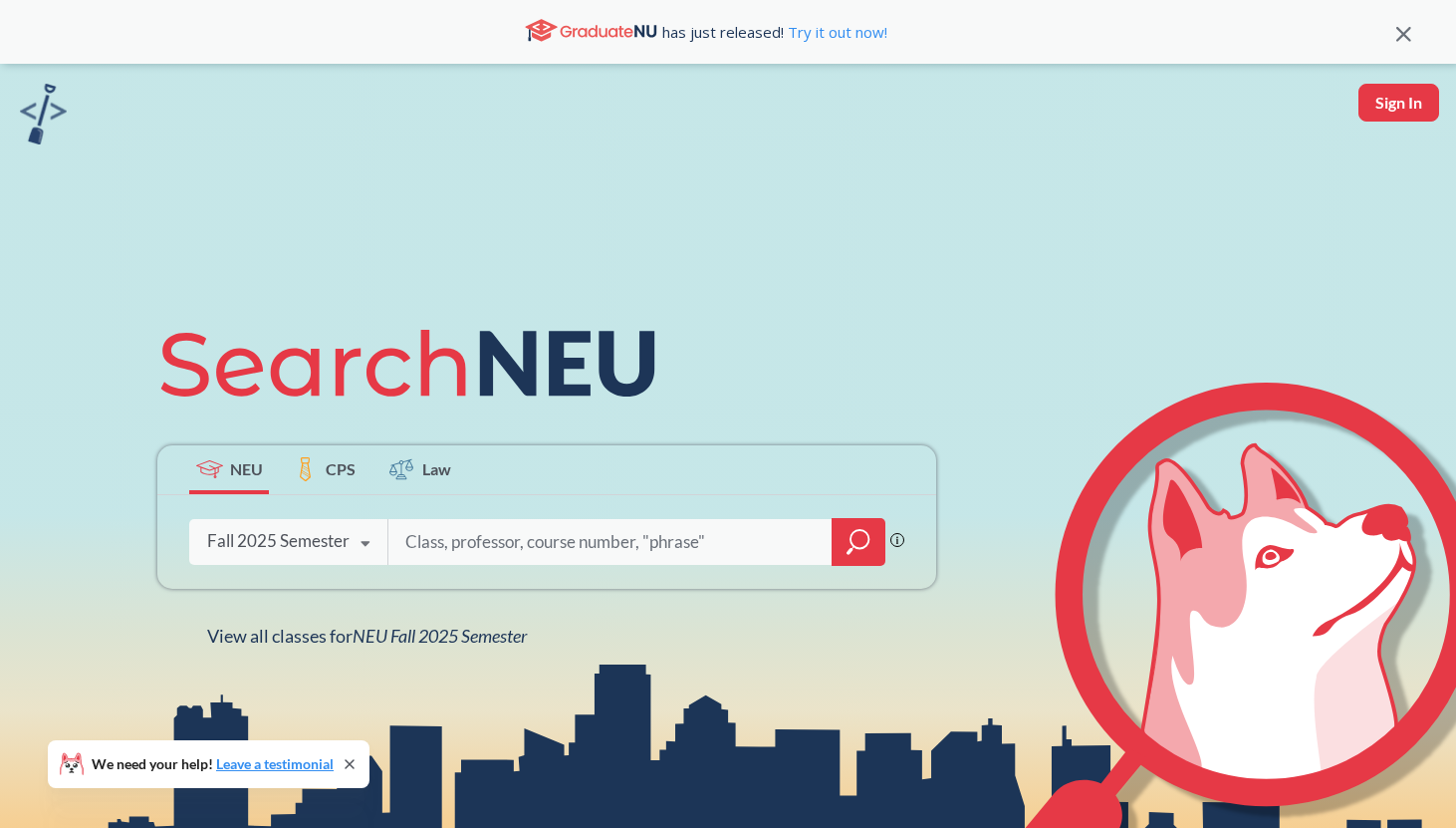 scroll, scrollTop: 0, scrollLeft: 0, axis: both 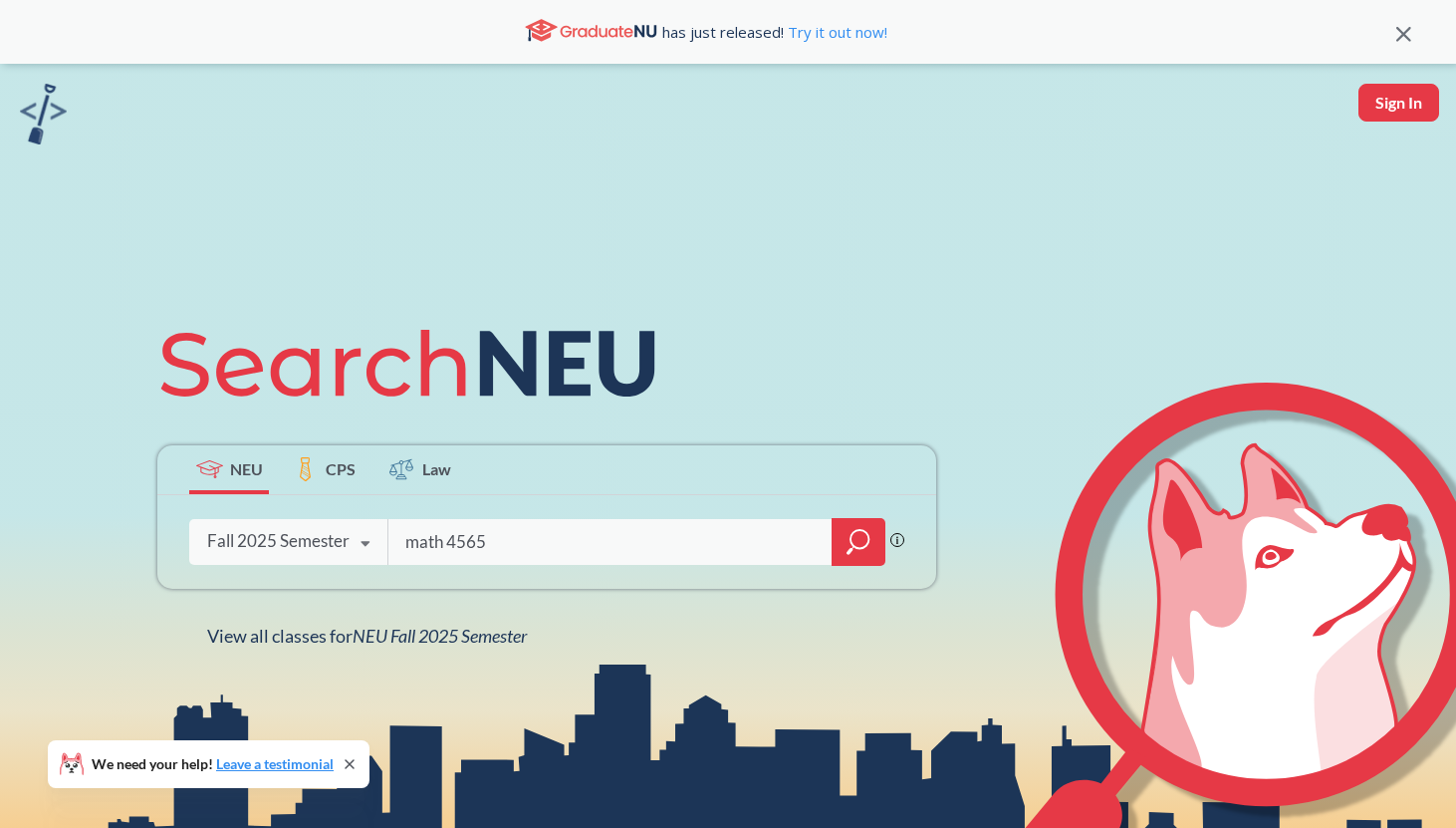 type on "math 4565" 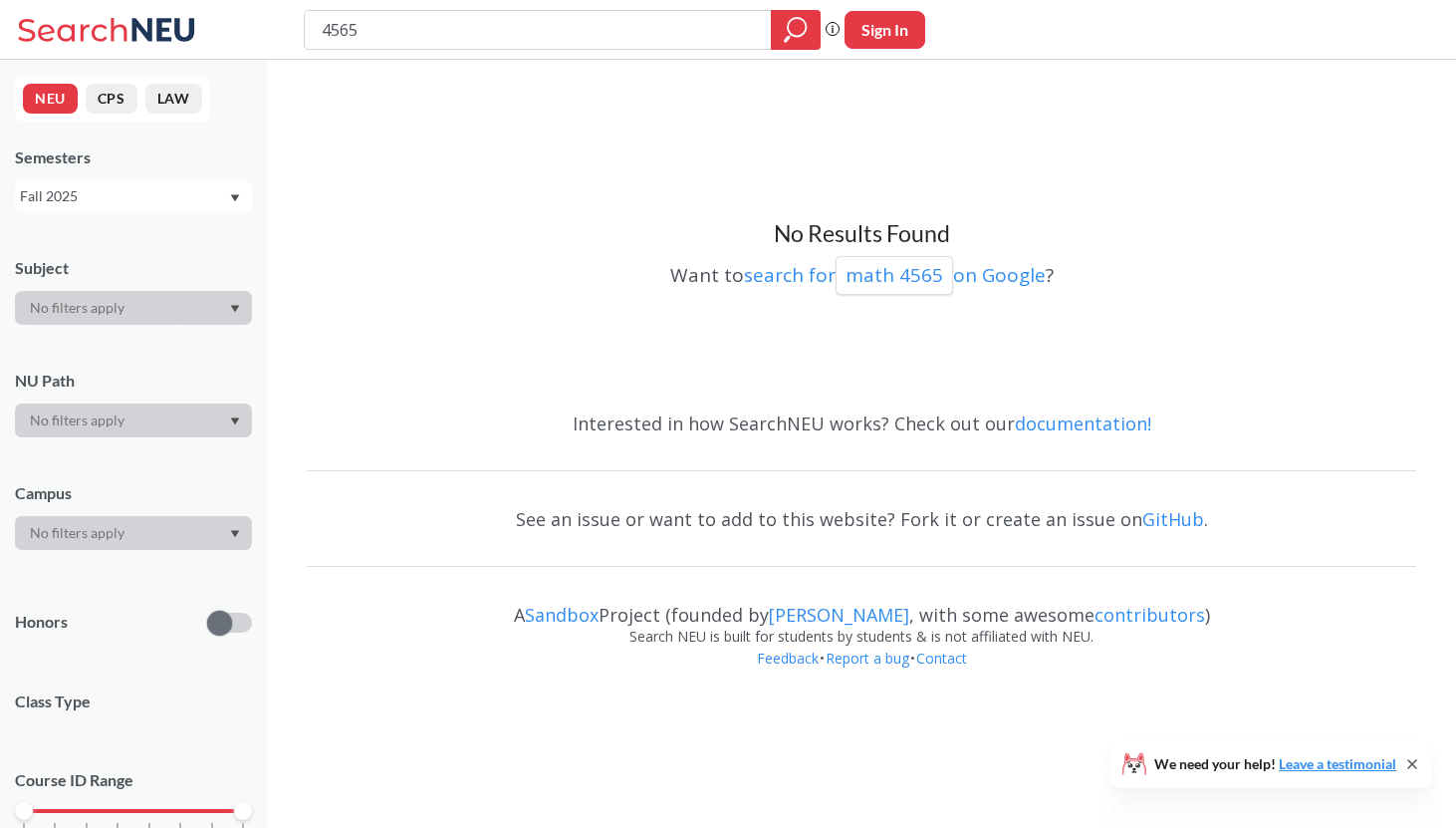 drag, startPoint x: 367, startPoint y: 31, endPoint x: 269, endPoint y: 39, distance: 98.32599 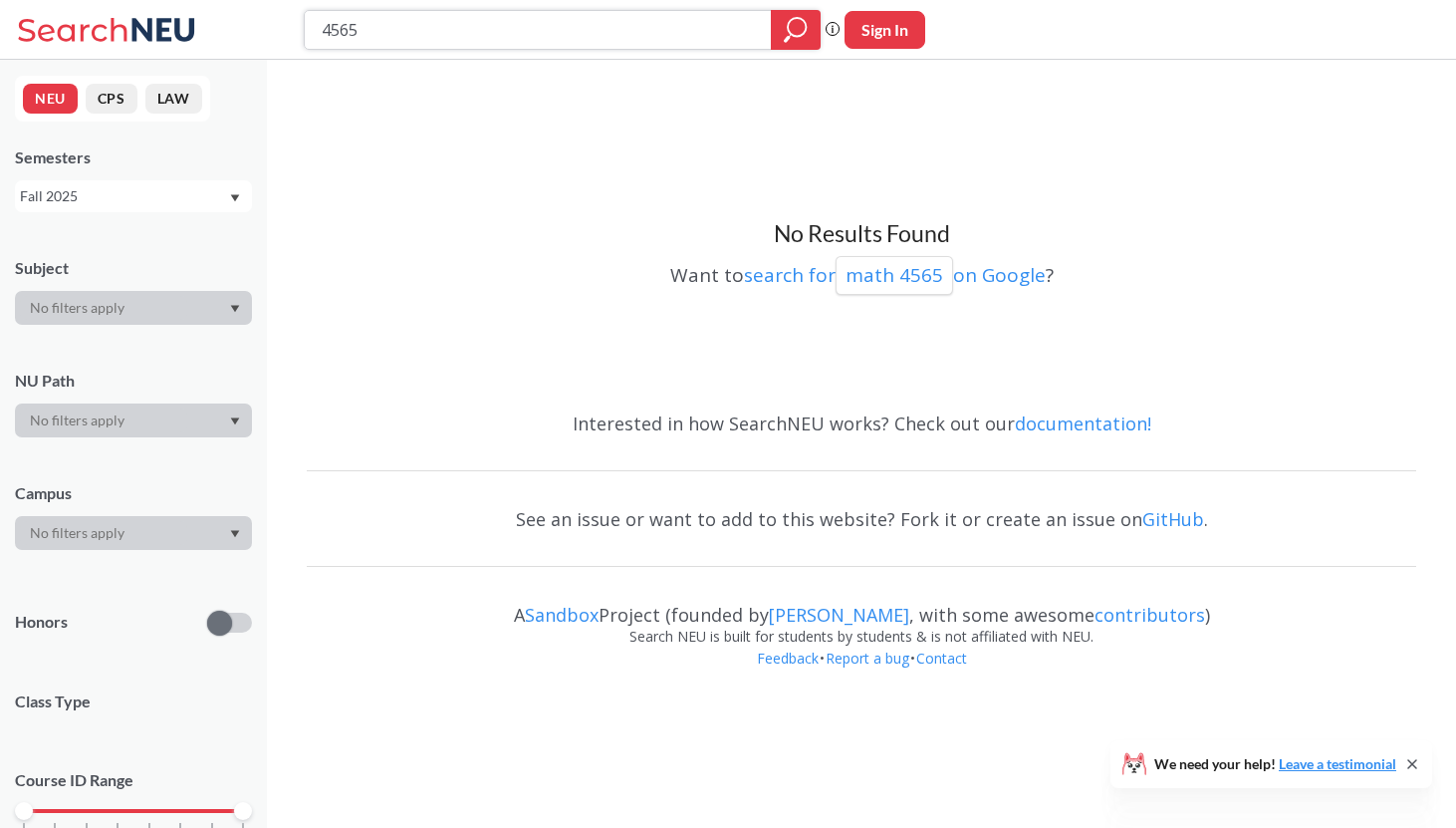 click 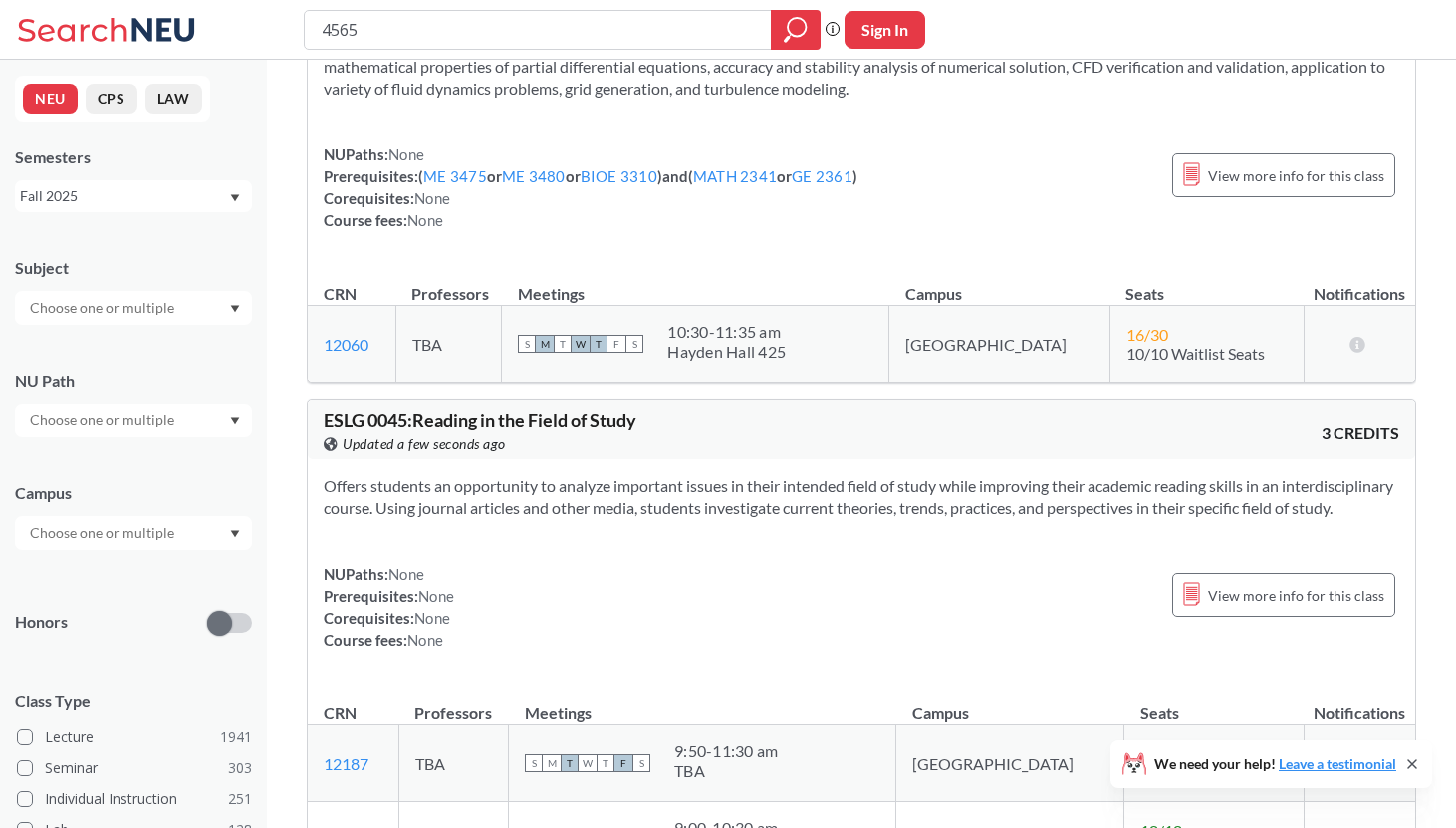 scroll, scrollTop: 0, scrollLeft: 0, axis: both 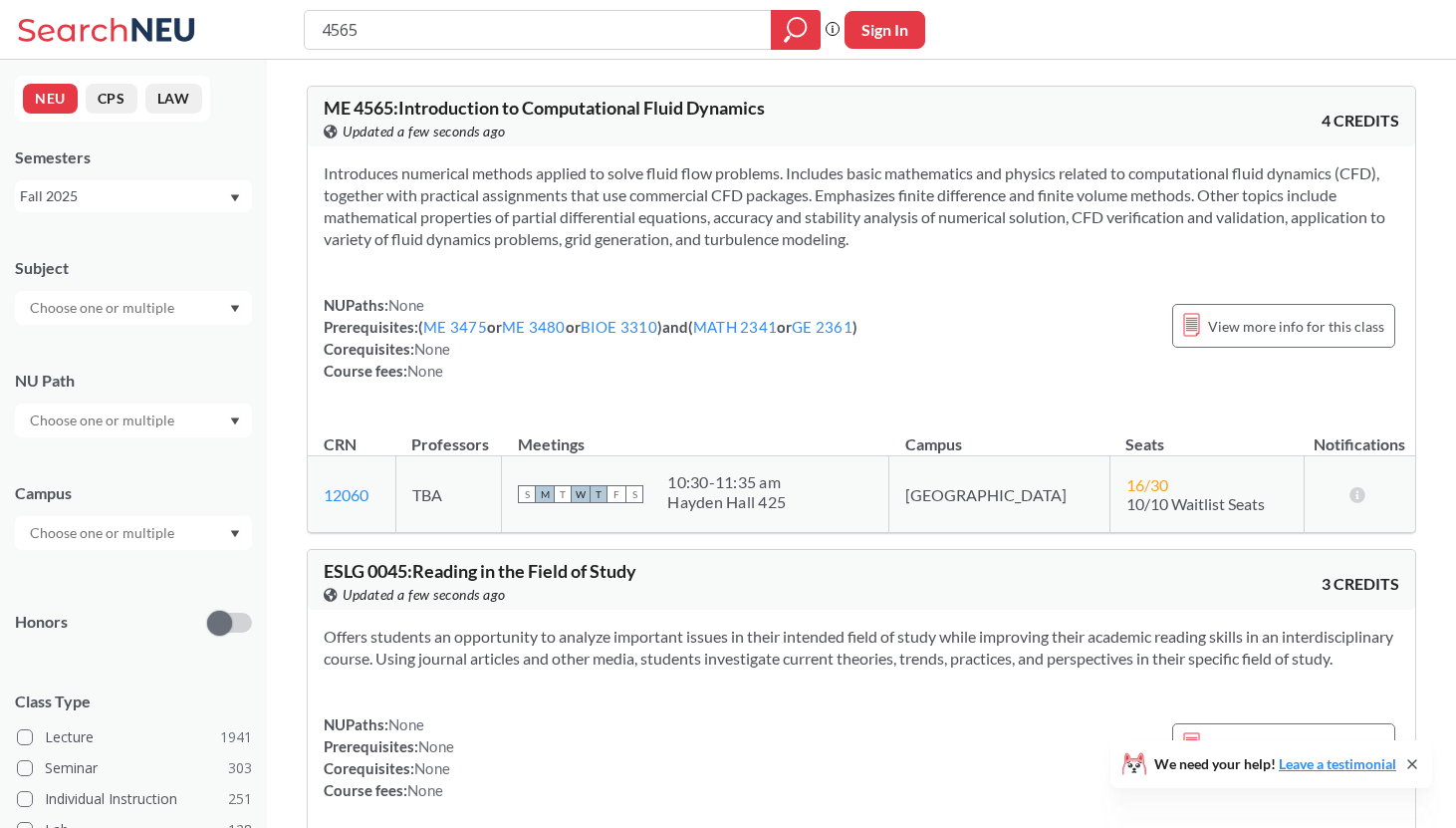 click on "Fall 2025" at bounding box center (123, 196) 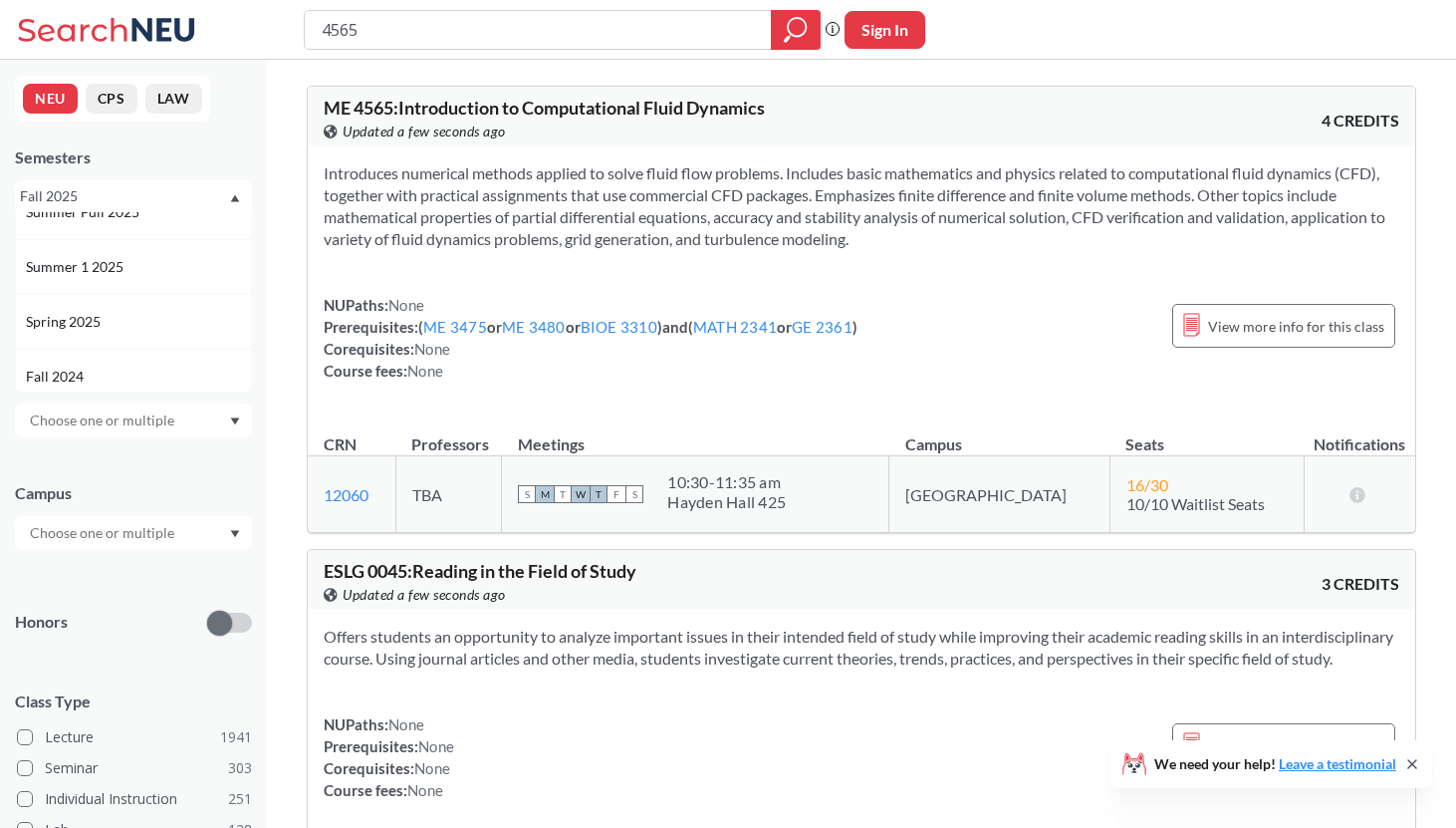 scroll, scrollTop: 151, scrollLeft: 0, axis: vertical 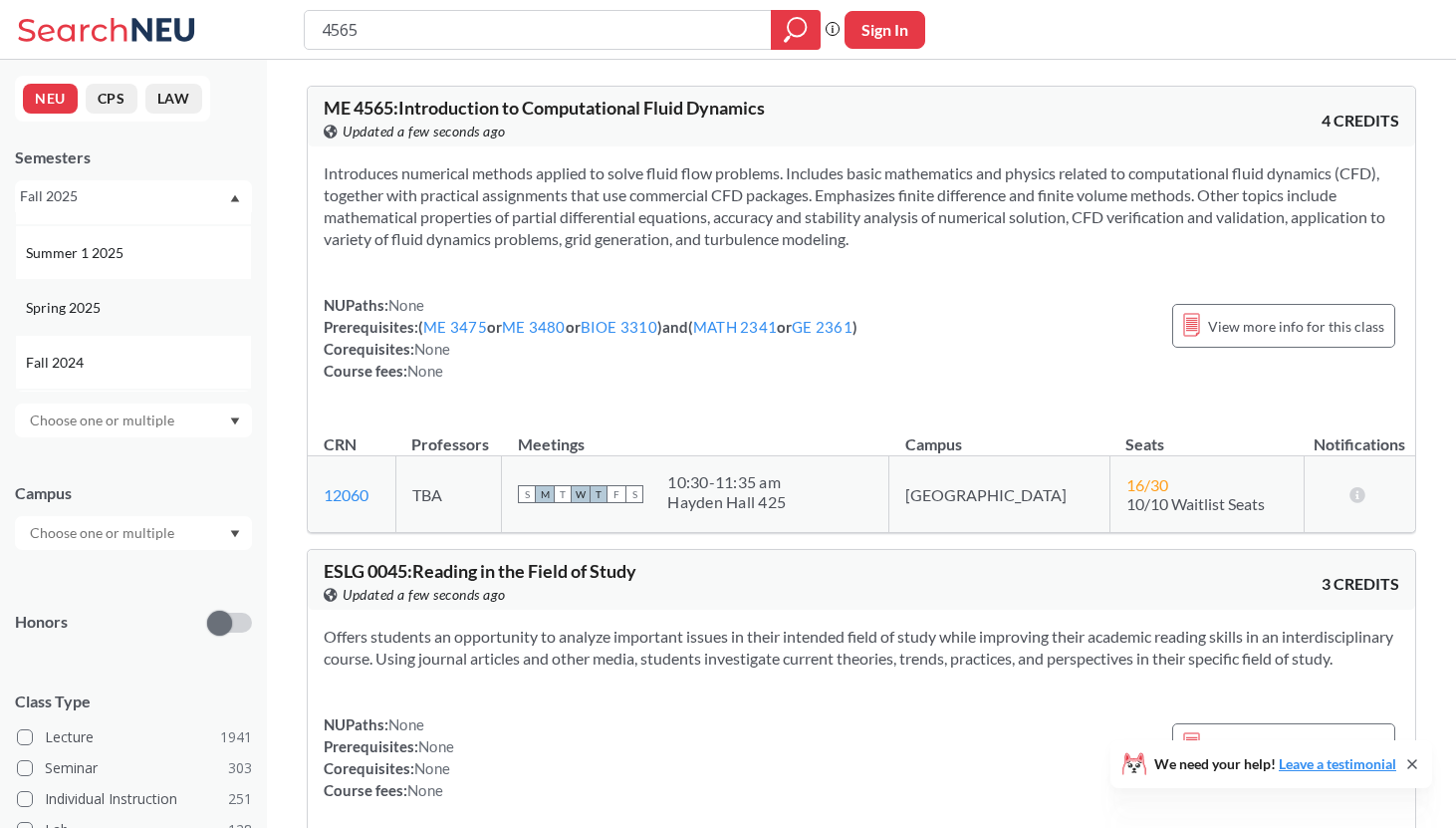 click on "Spring 2025" at bounding box center (133, 307) 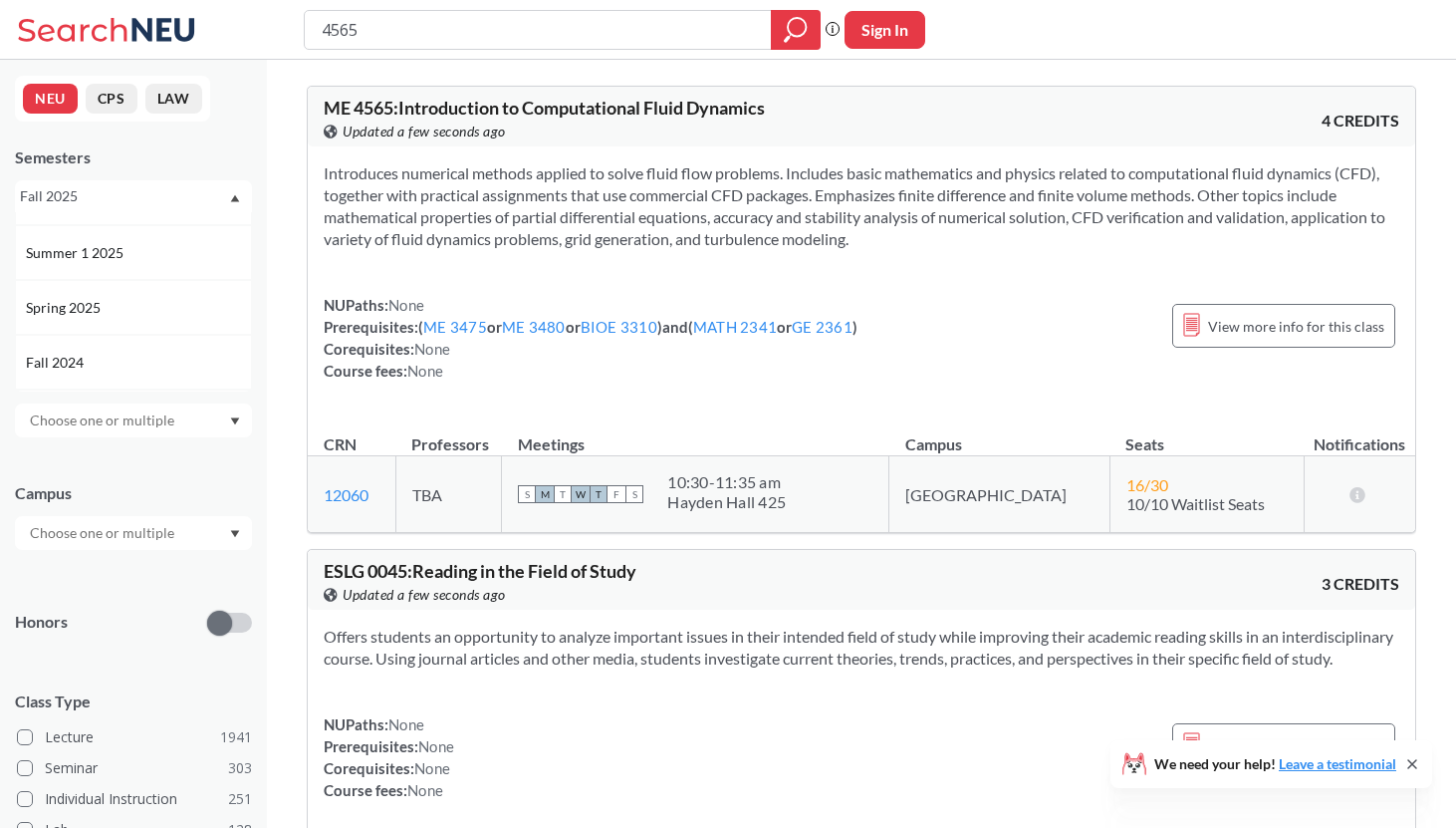 scroll, scrollTop: 0, scrollLeft: 0, axis: both 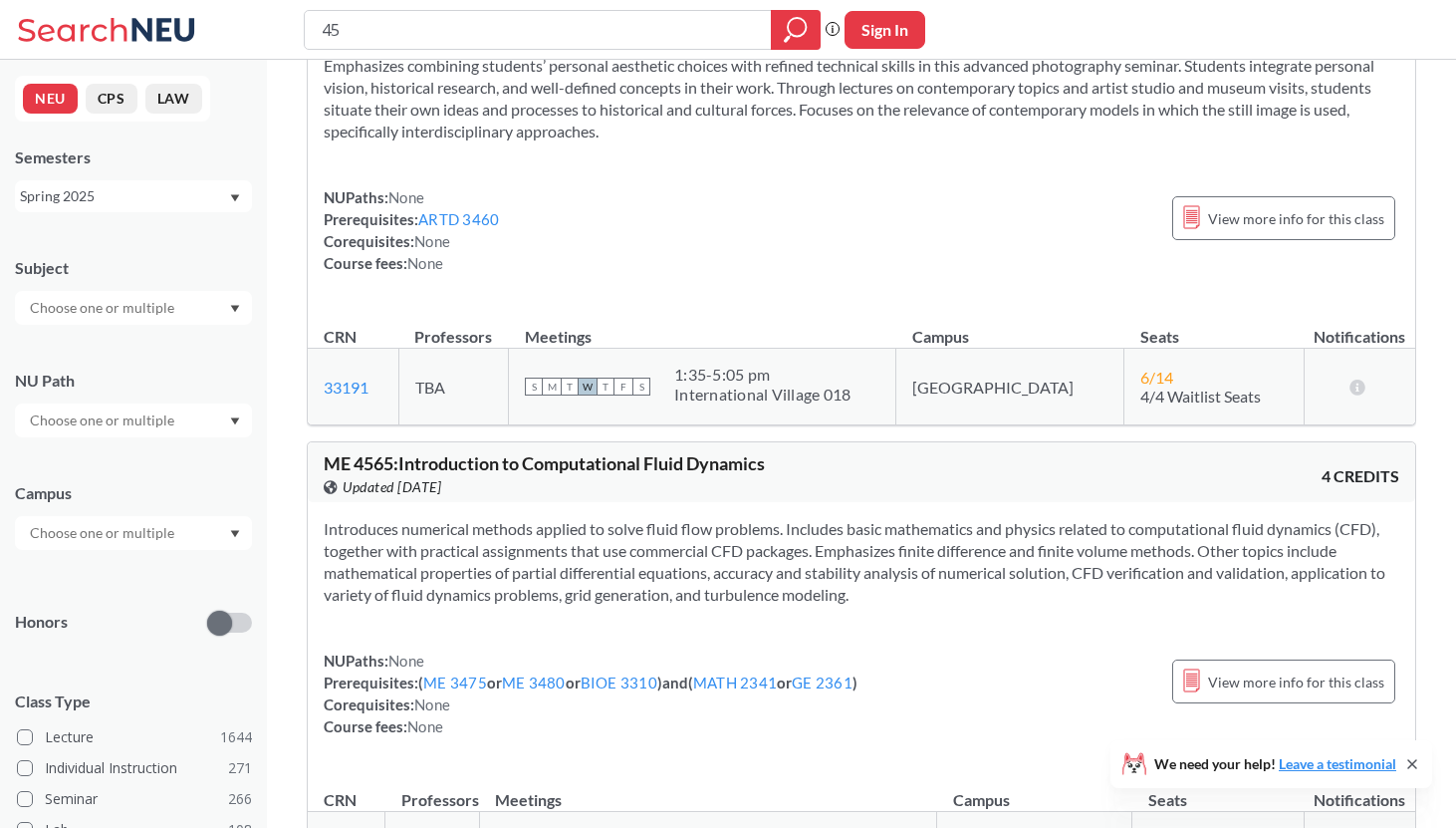 type on "4" 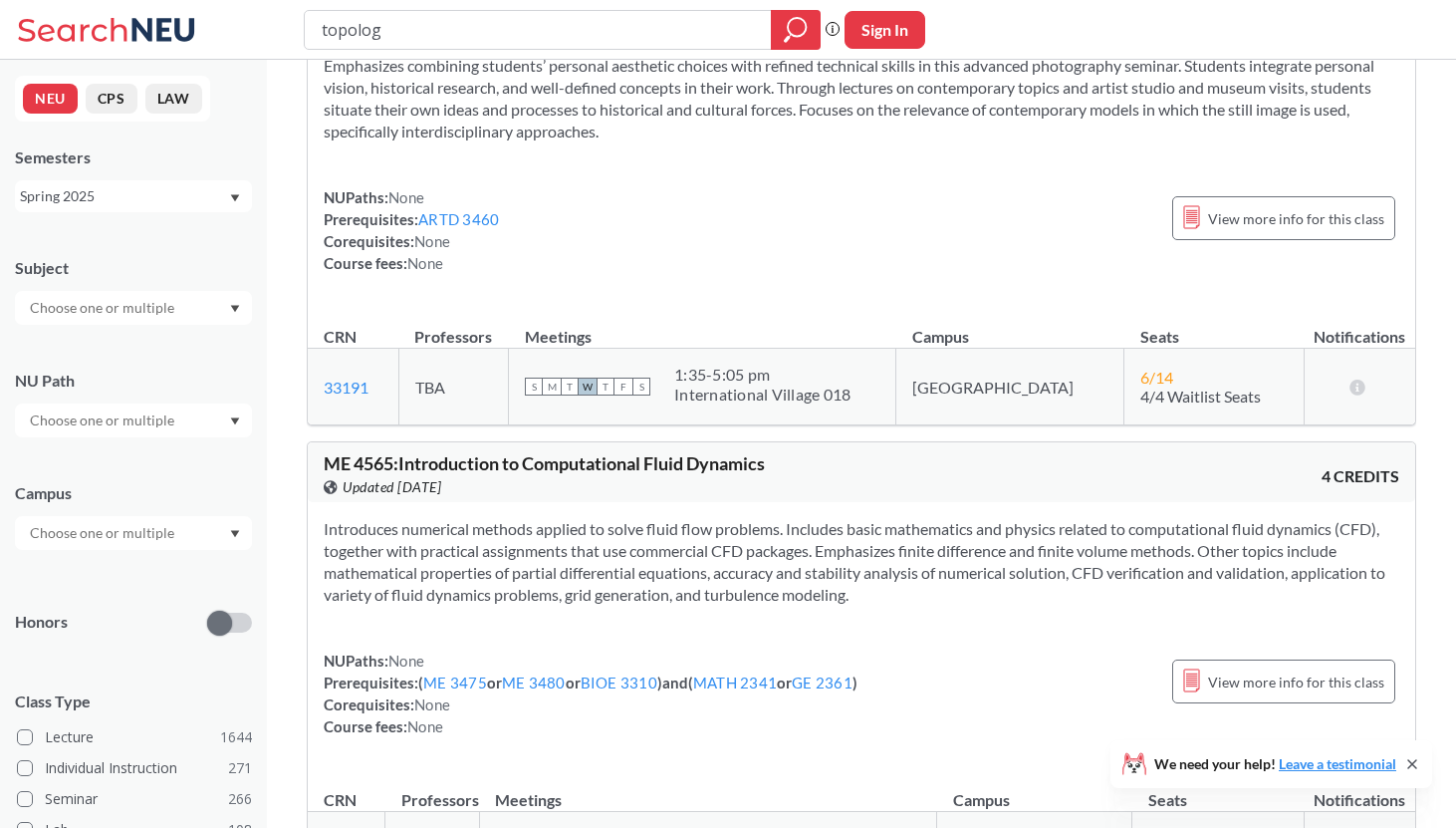 type on "topology" 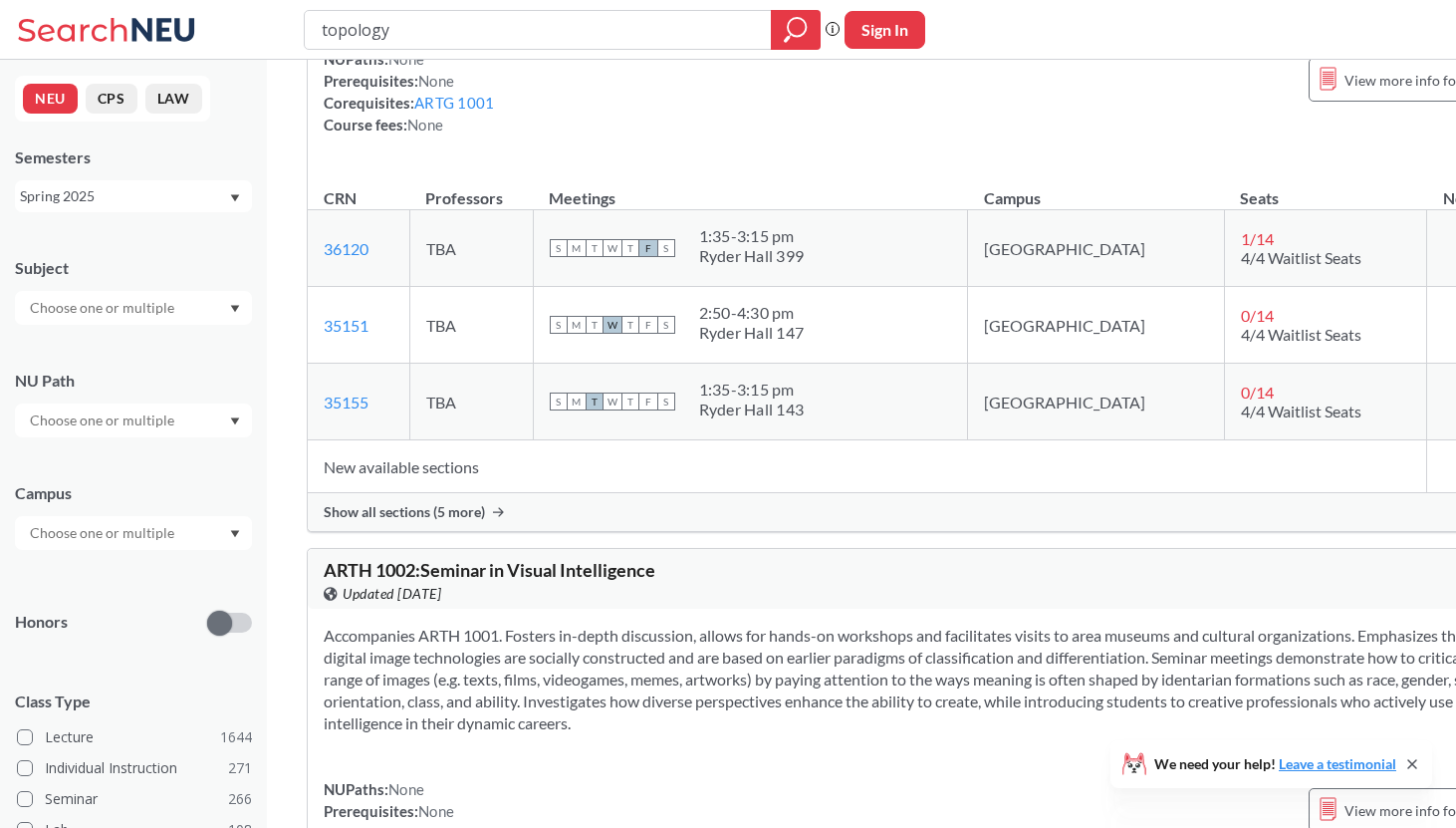 scroll, scrollTop: 17066, scrollLeft: 0, axis: vertical 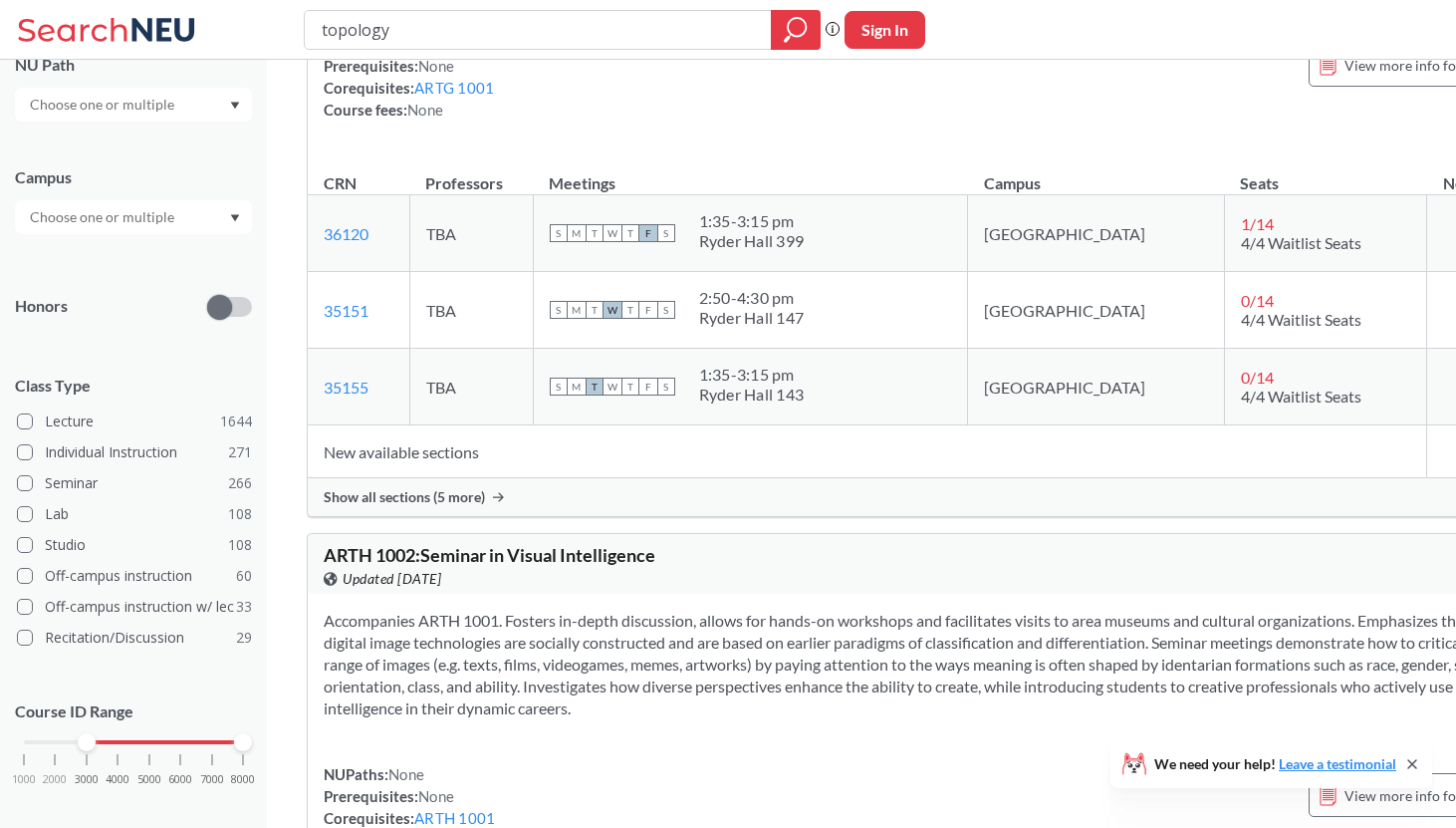 drag, startPoint x: 26, startPoint y: 740, endPoint x: 101, endPoint y: 740, distance: 75 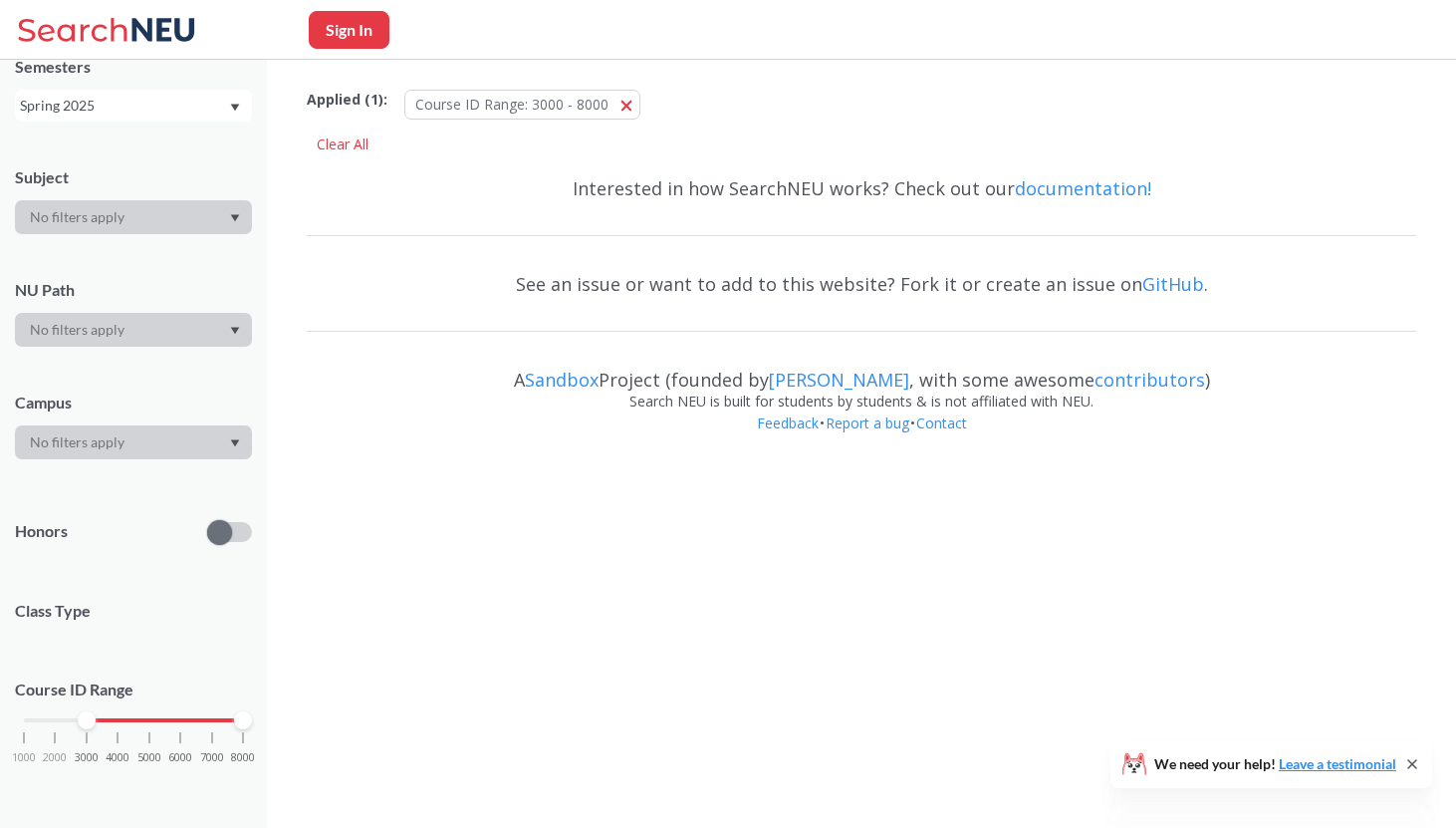 scroll, scrollTop: 0, scrollLeft: 0, axis: both 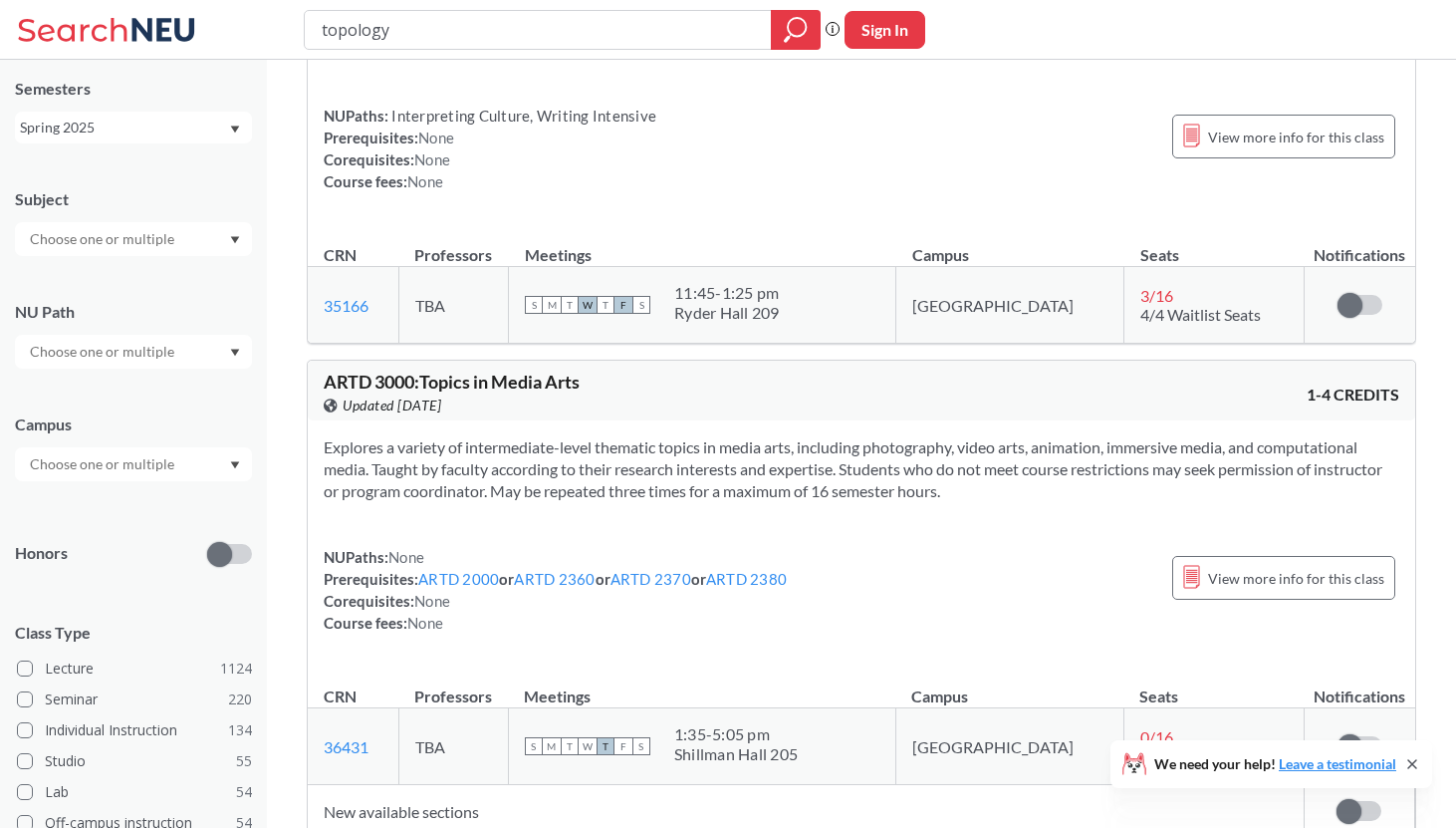 click on "topology" at bounding box center (538, 30) 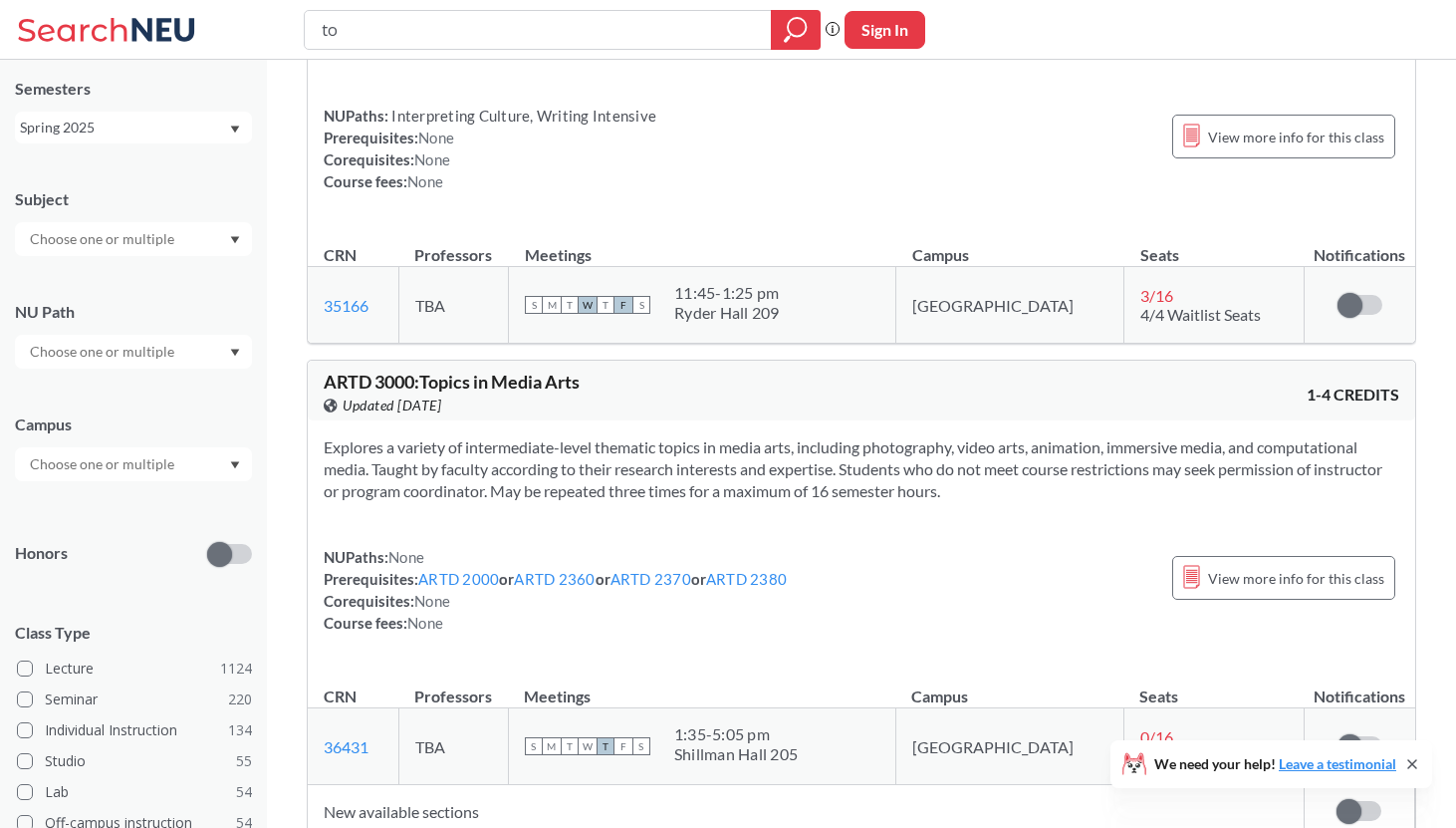 type on "t" 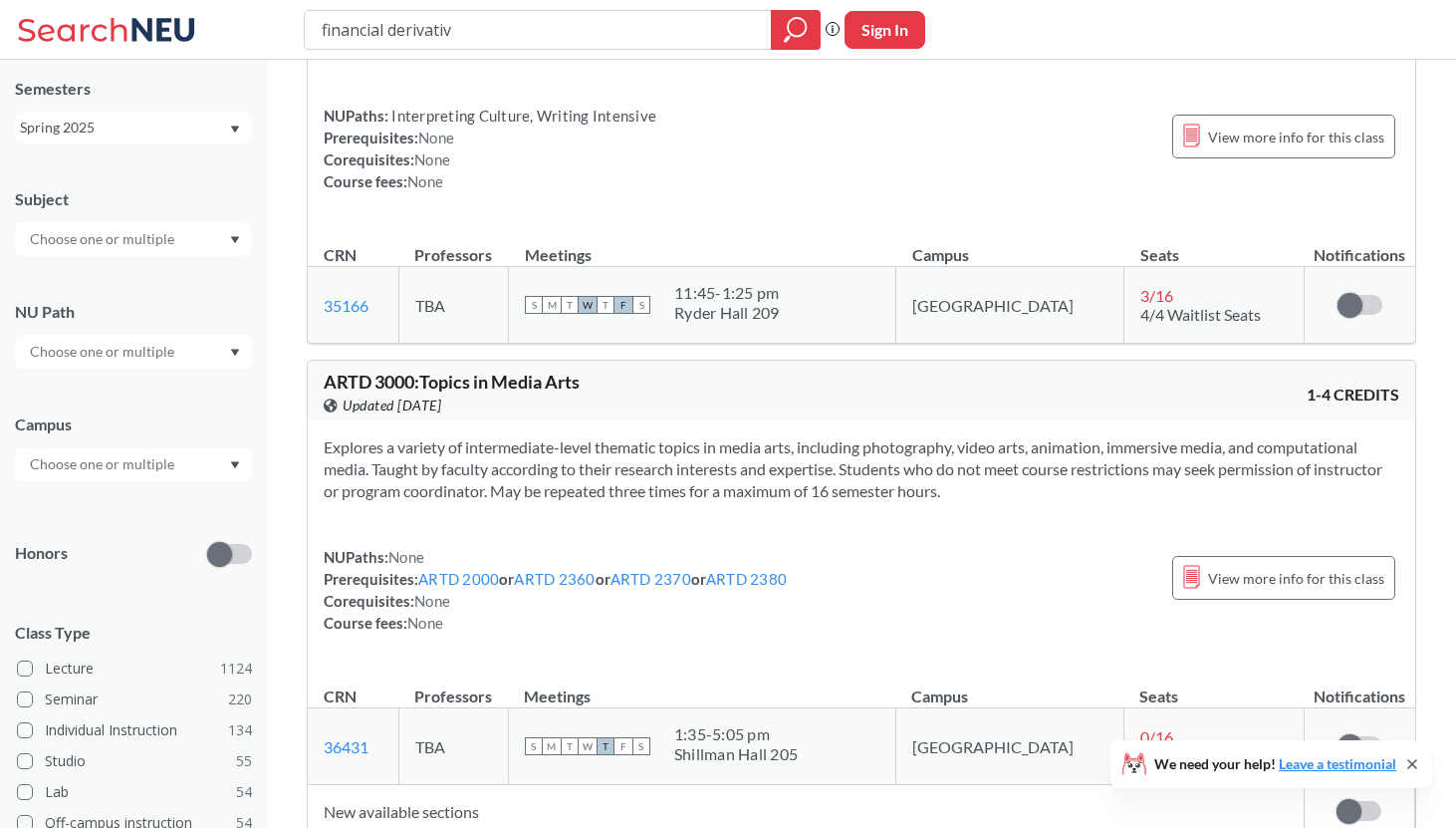 type on "financial derivativr" 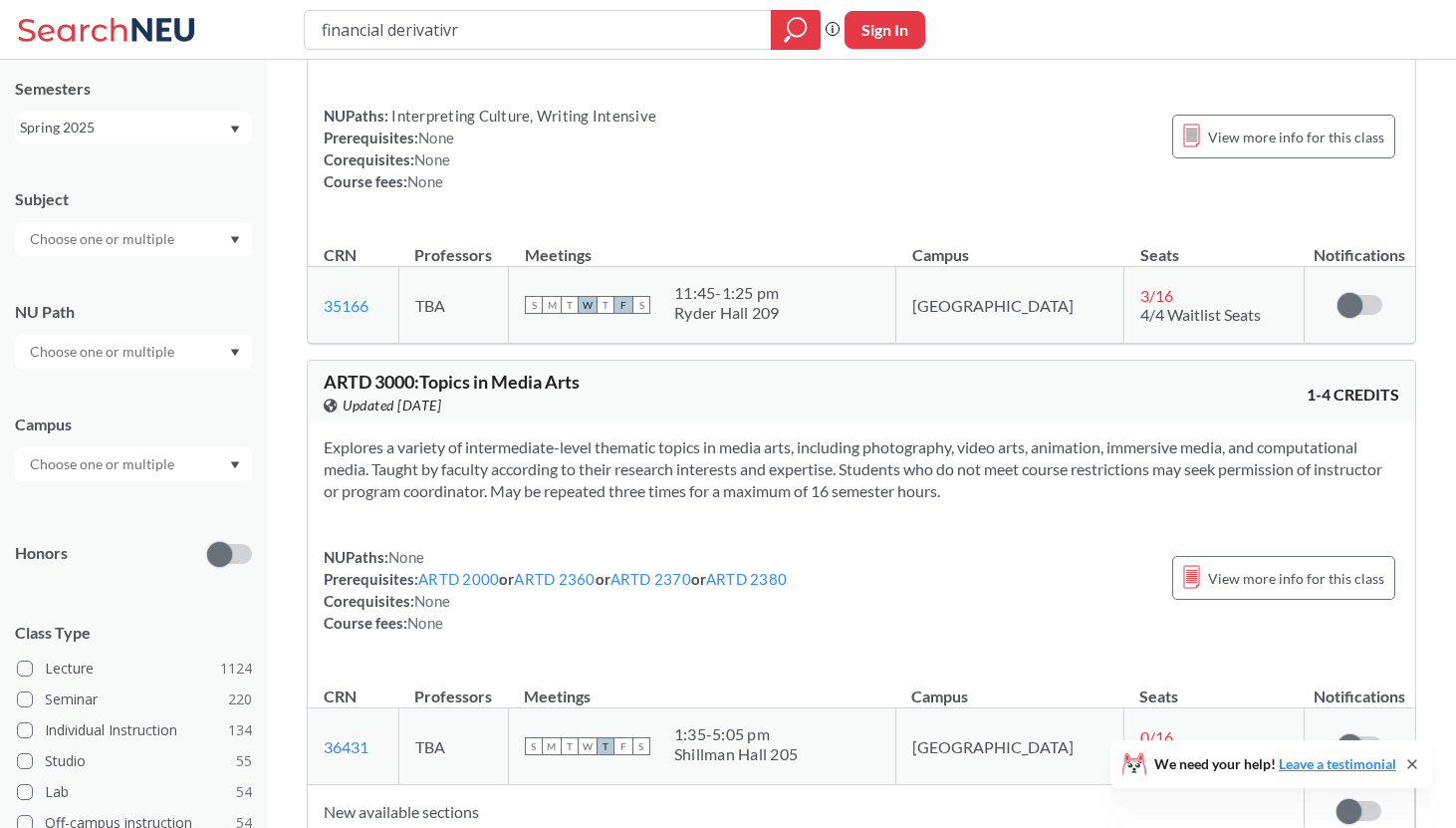 scroll, scrollTop: 0, scrollLeft: 0, axis: both 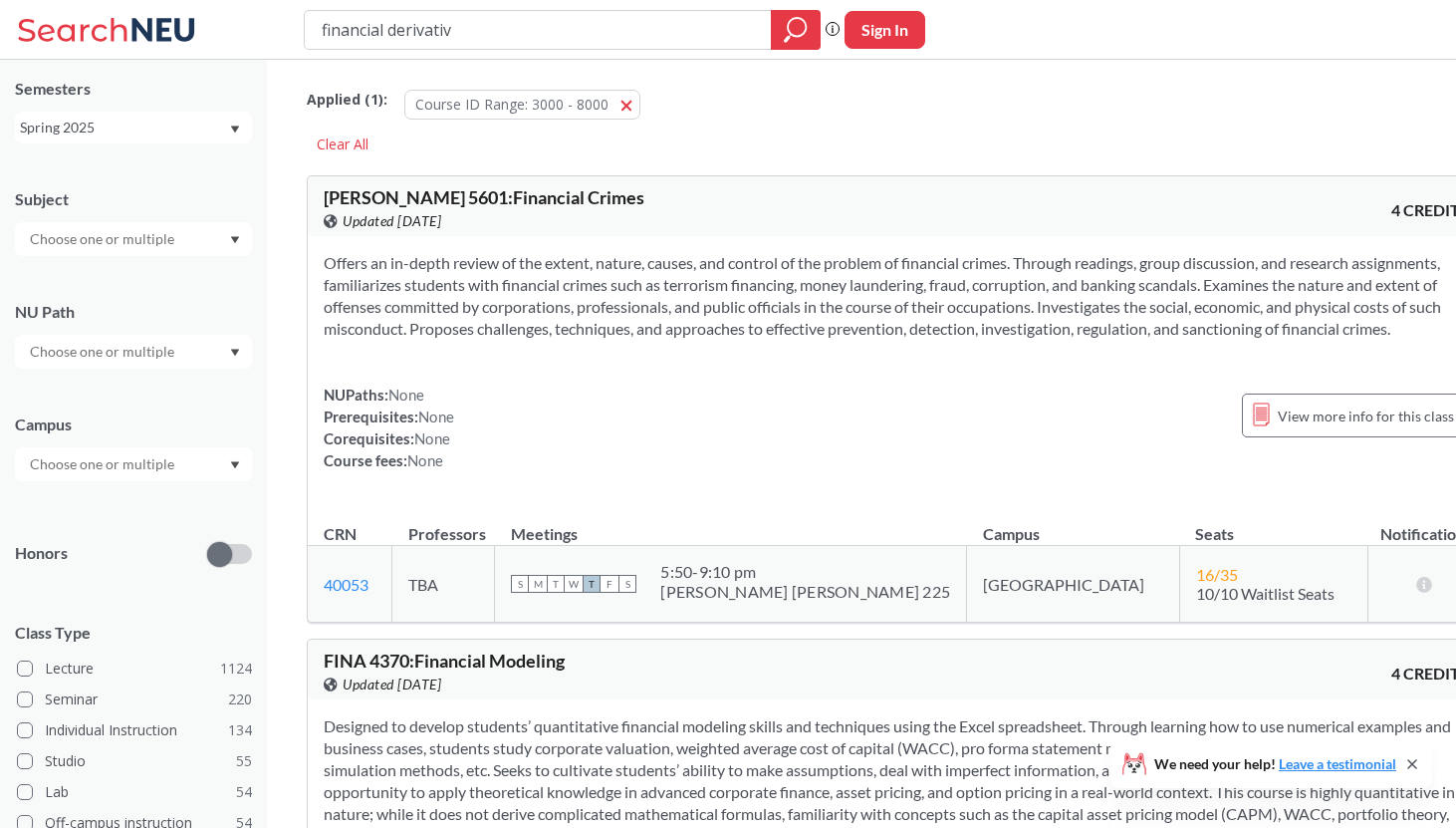 type on "financial derivative" 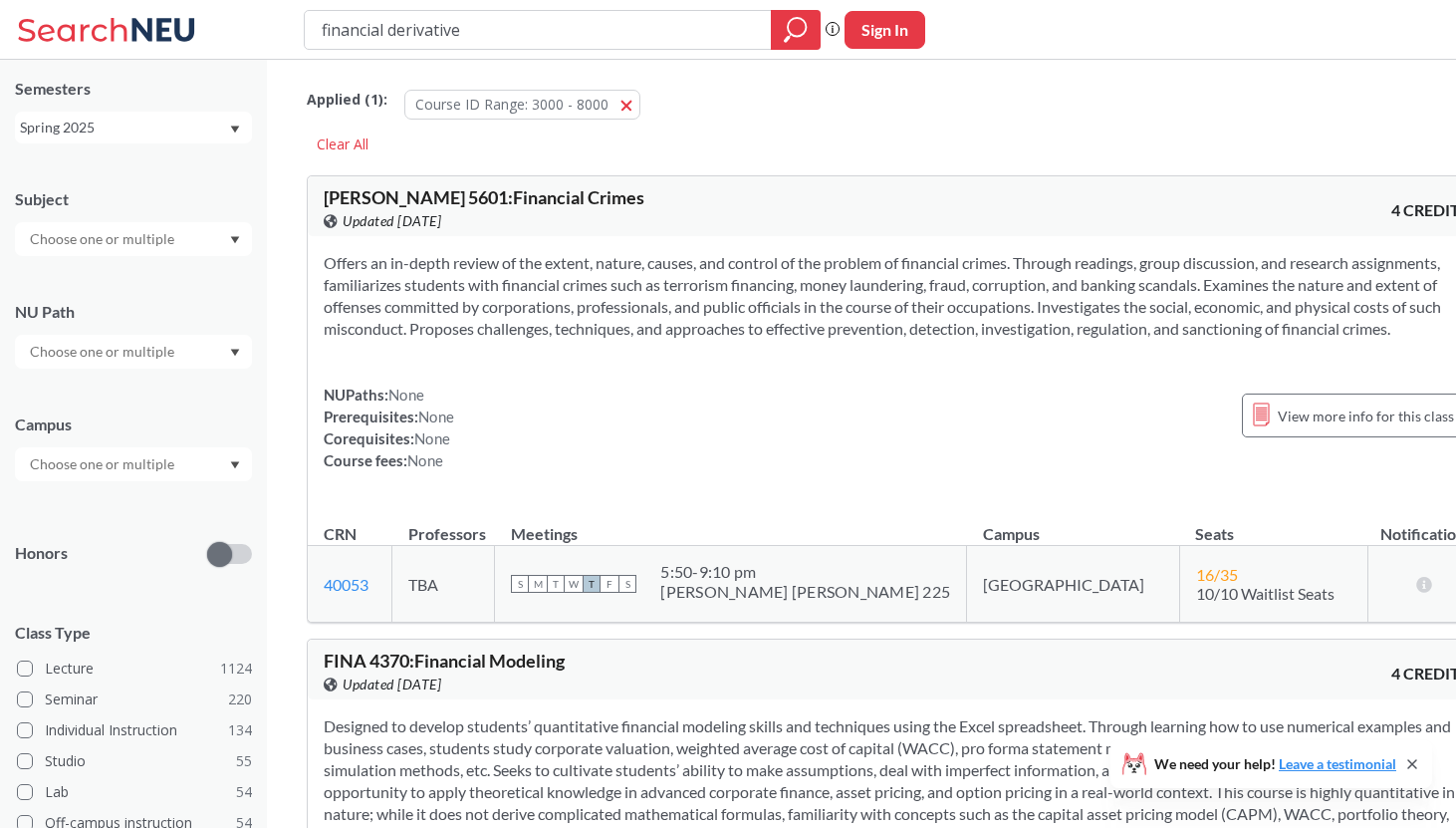 scroll, scrollTop: 0, scrollLeft: 0, axis: both 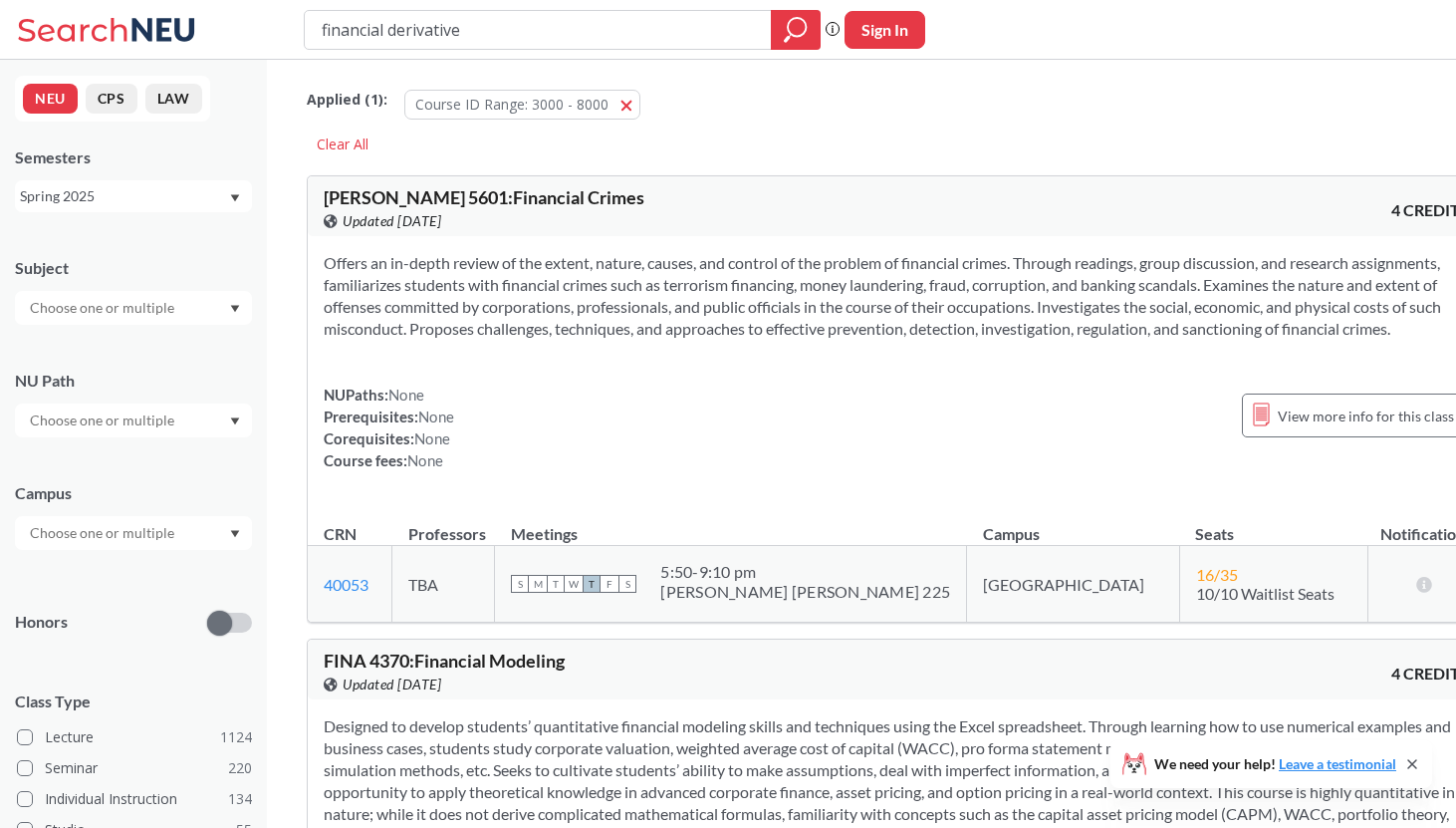 click on "Semesters Spring 2025" at bounding box center (133, 179) 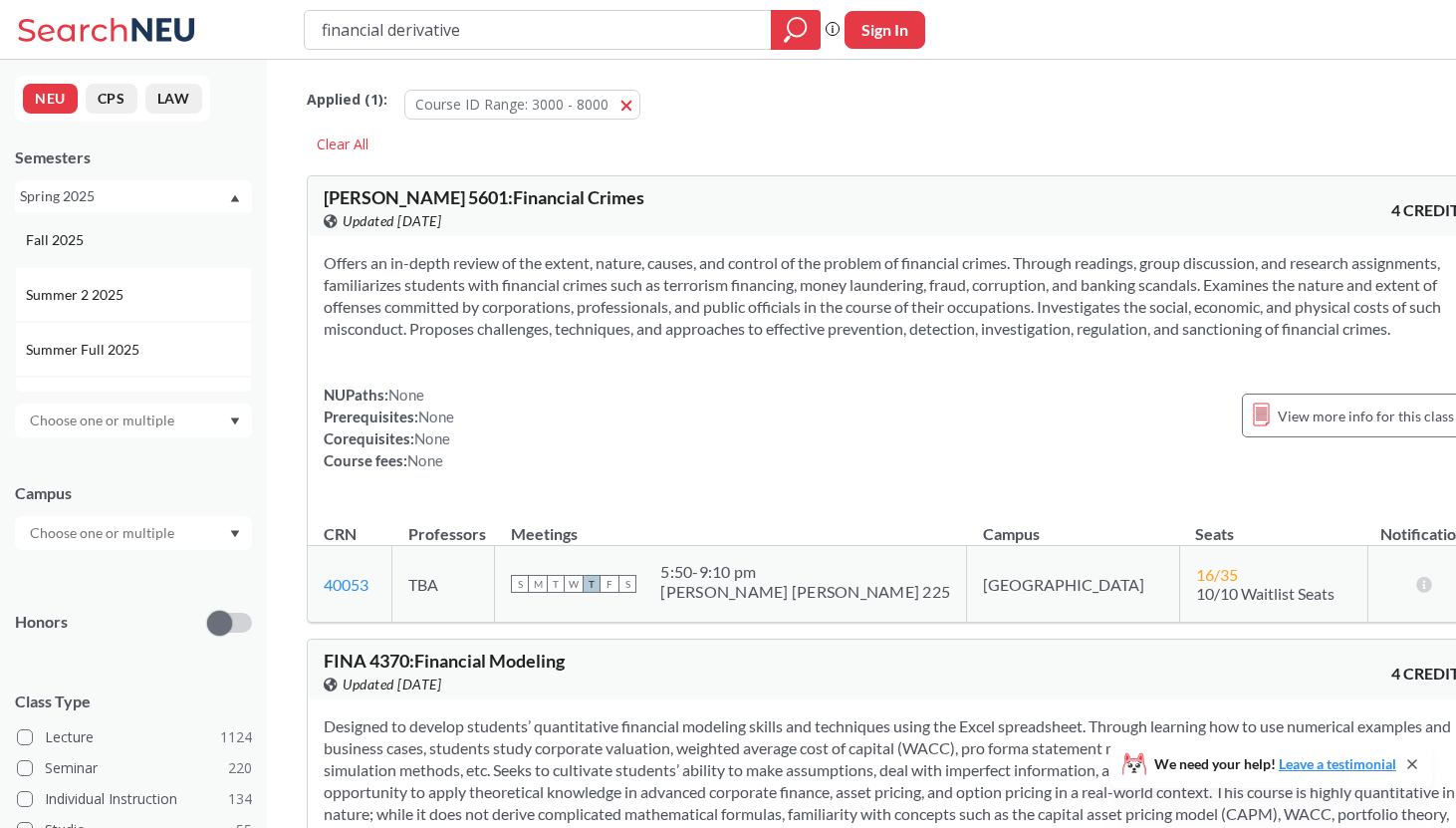 click on "Fall 2025" at bounding box center [138, 240] 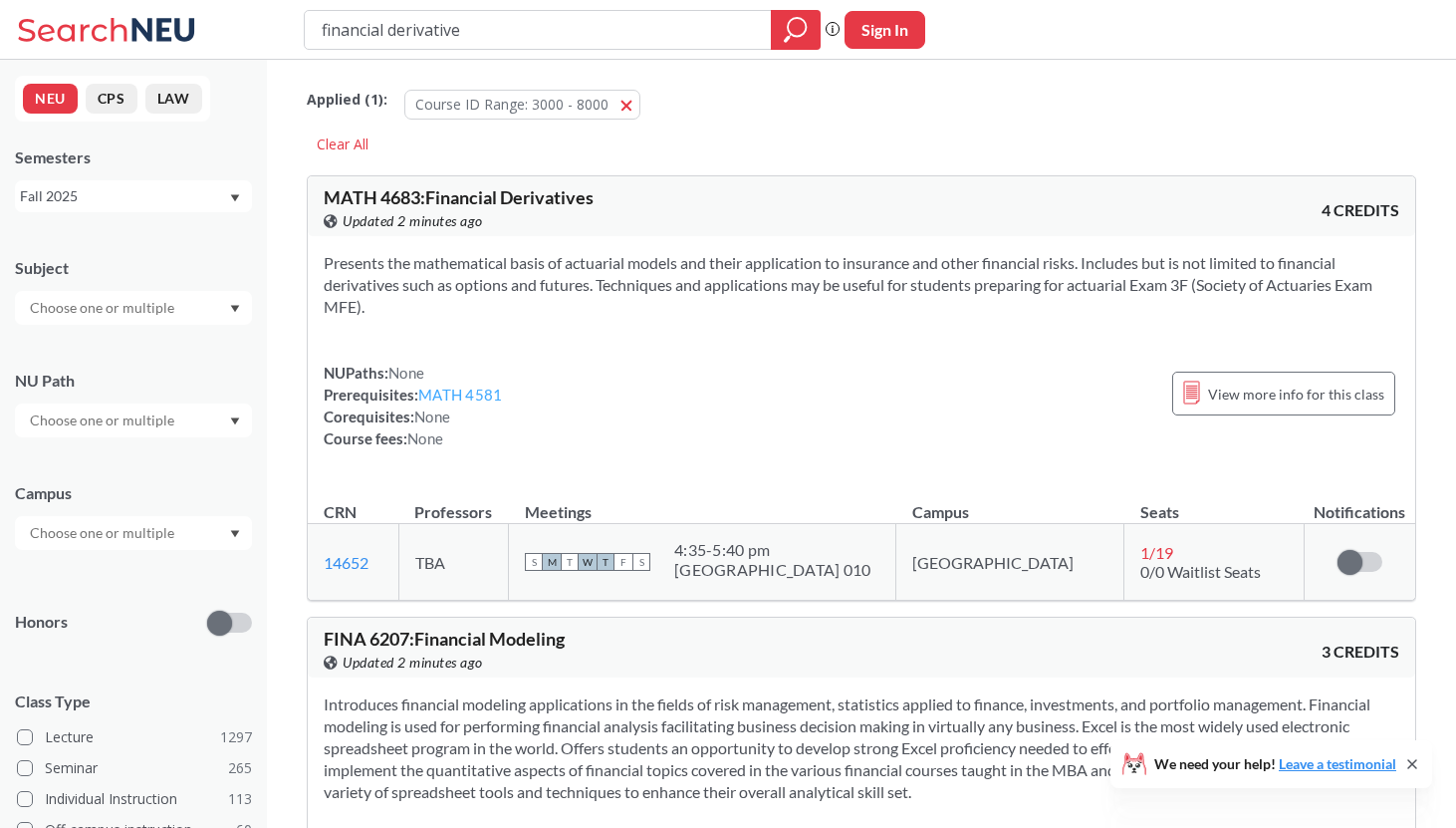 click on "MATH 4581" at bounding box center (460, 395) 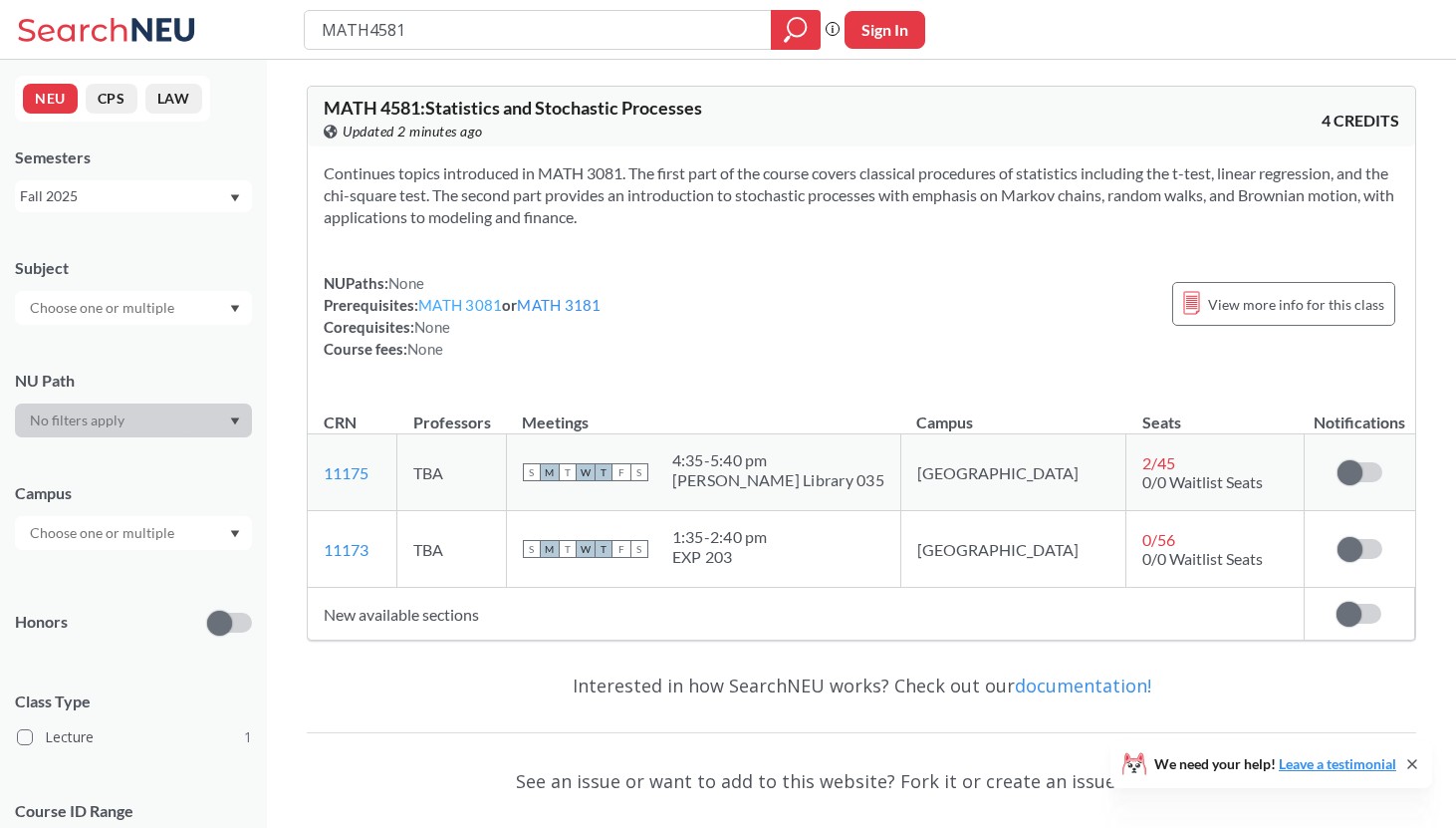 click on "MATH 3081" at bounding box center (460, 305) 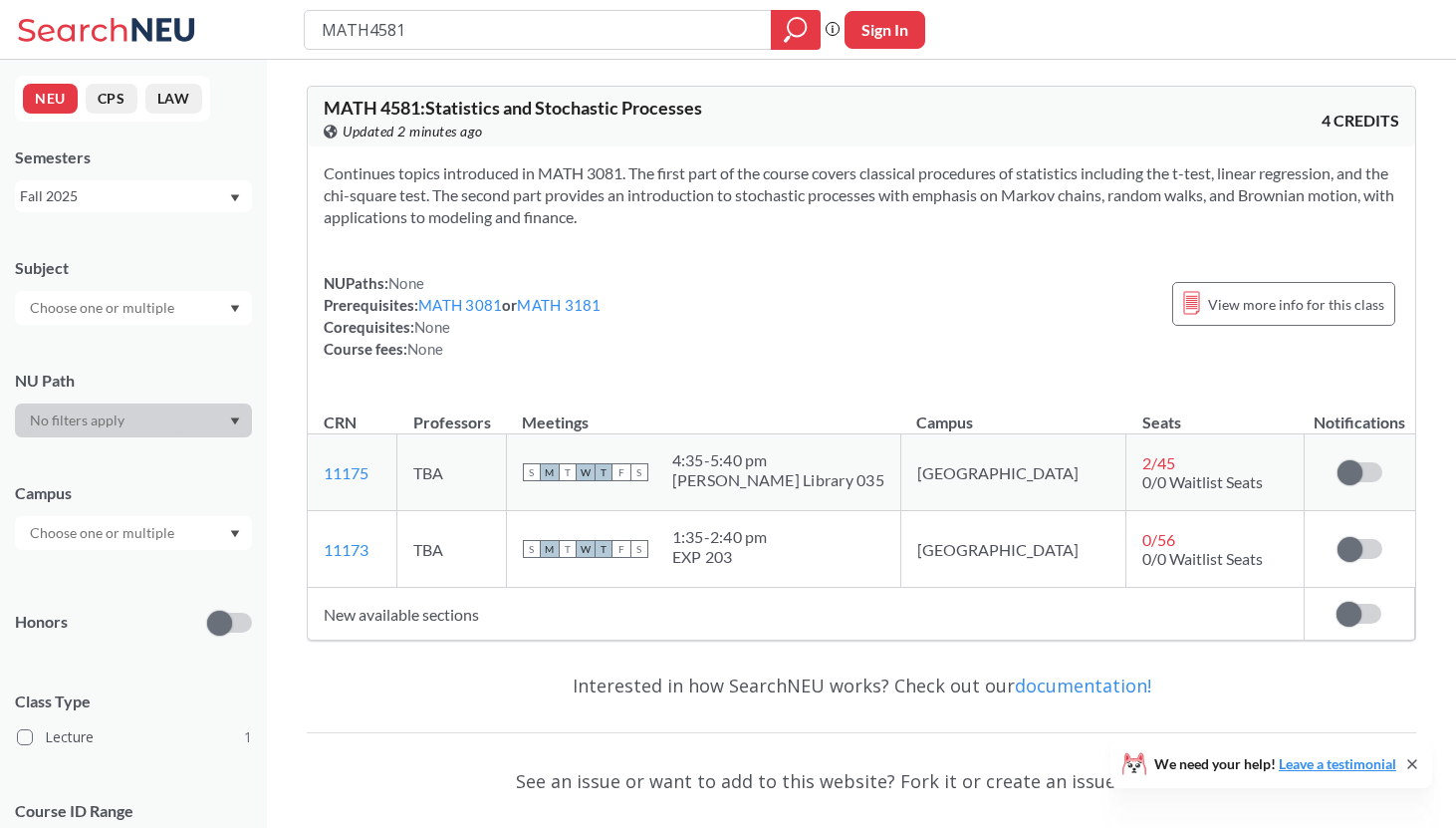 type on "financial derivative" 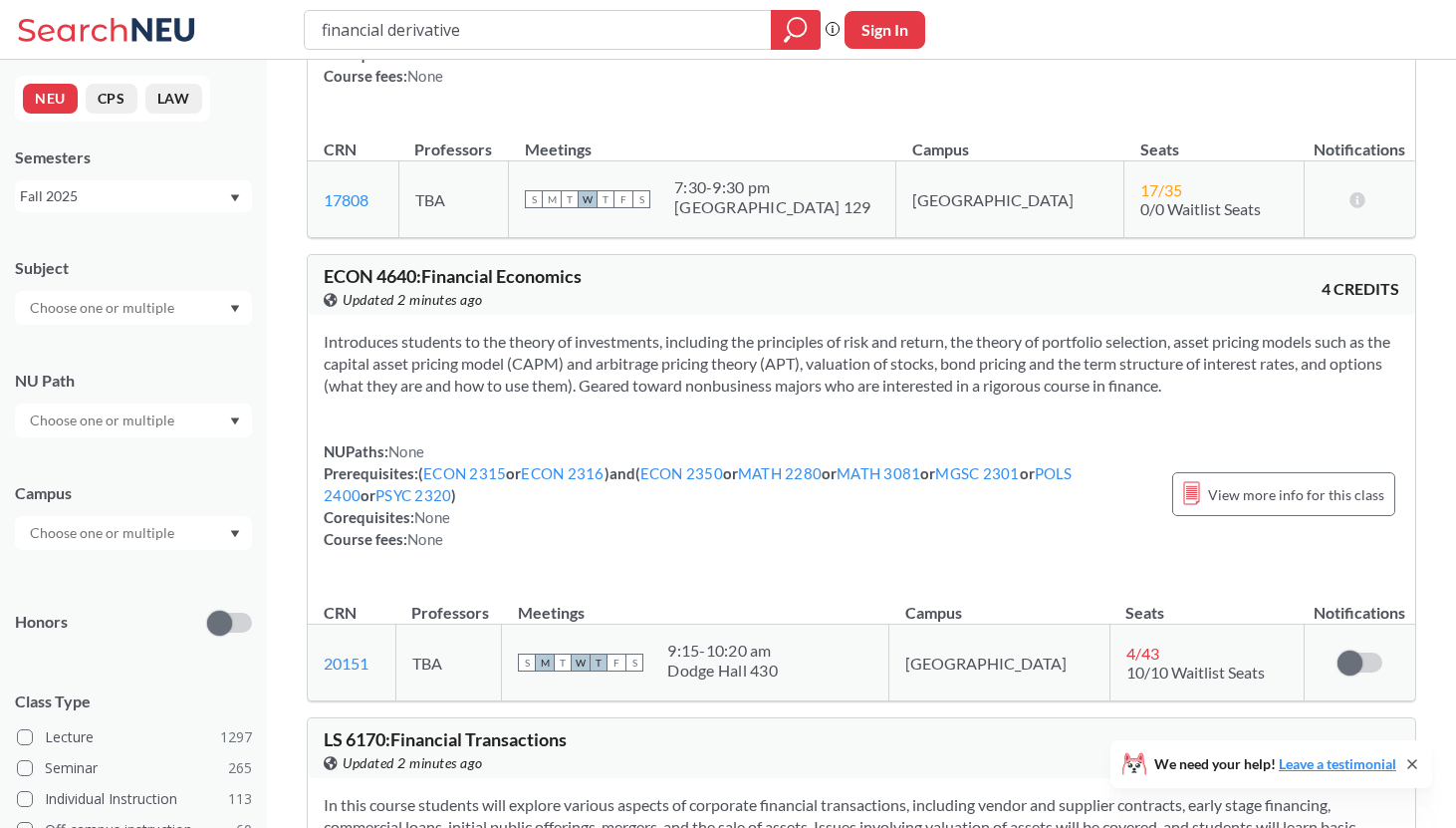 scroll, scrollTop: 1950, scrollLeft: 0, axis: vertical 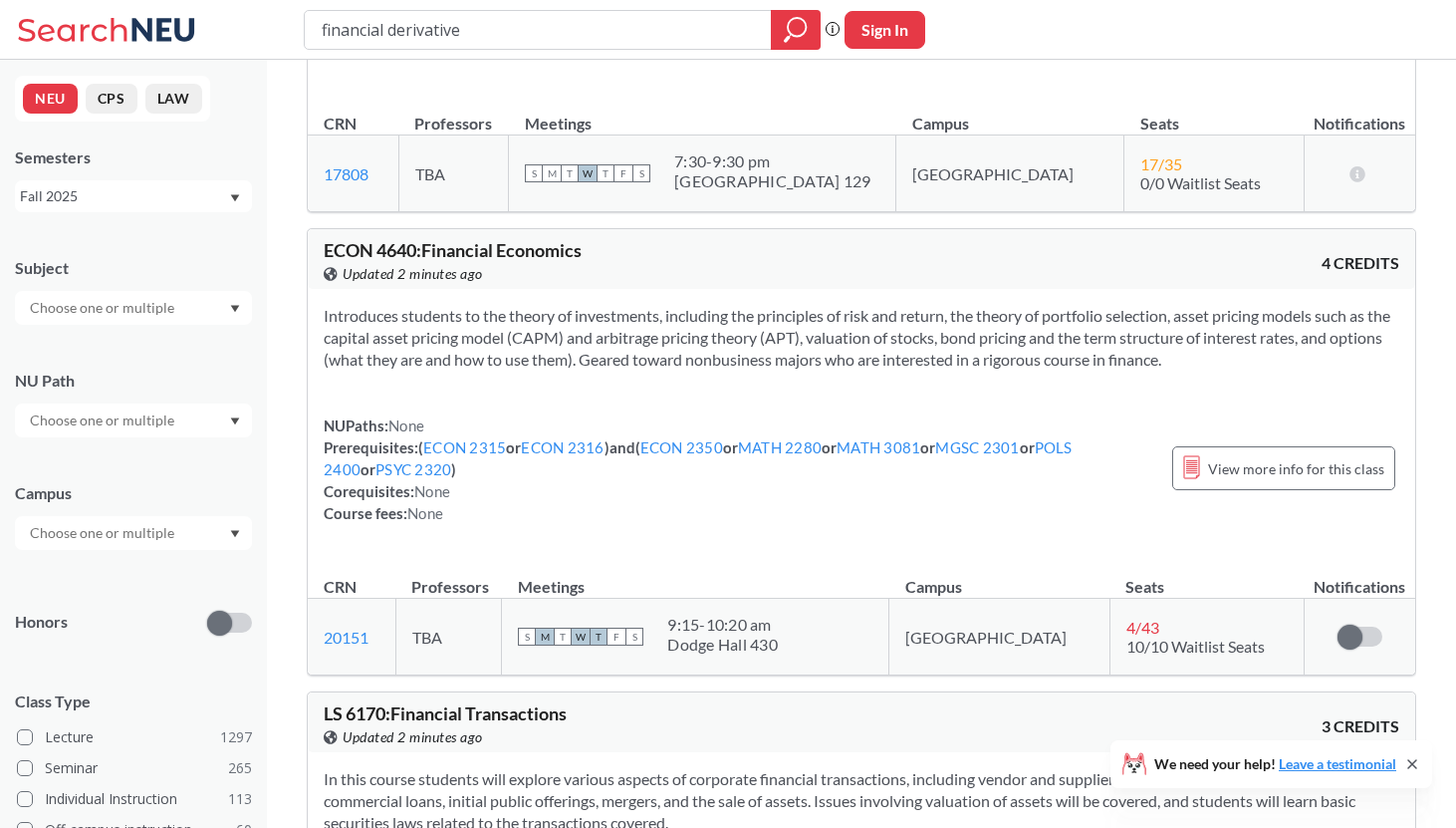 drag, startPoint x: 673, startPoint y: 26, endPoint x: 280, endPoint y: 24, distance: 393.00509 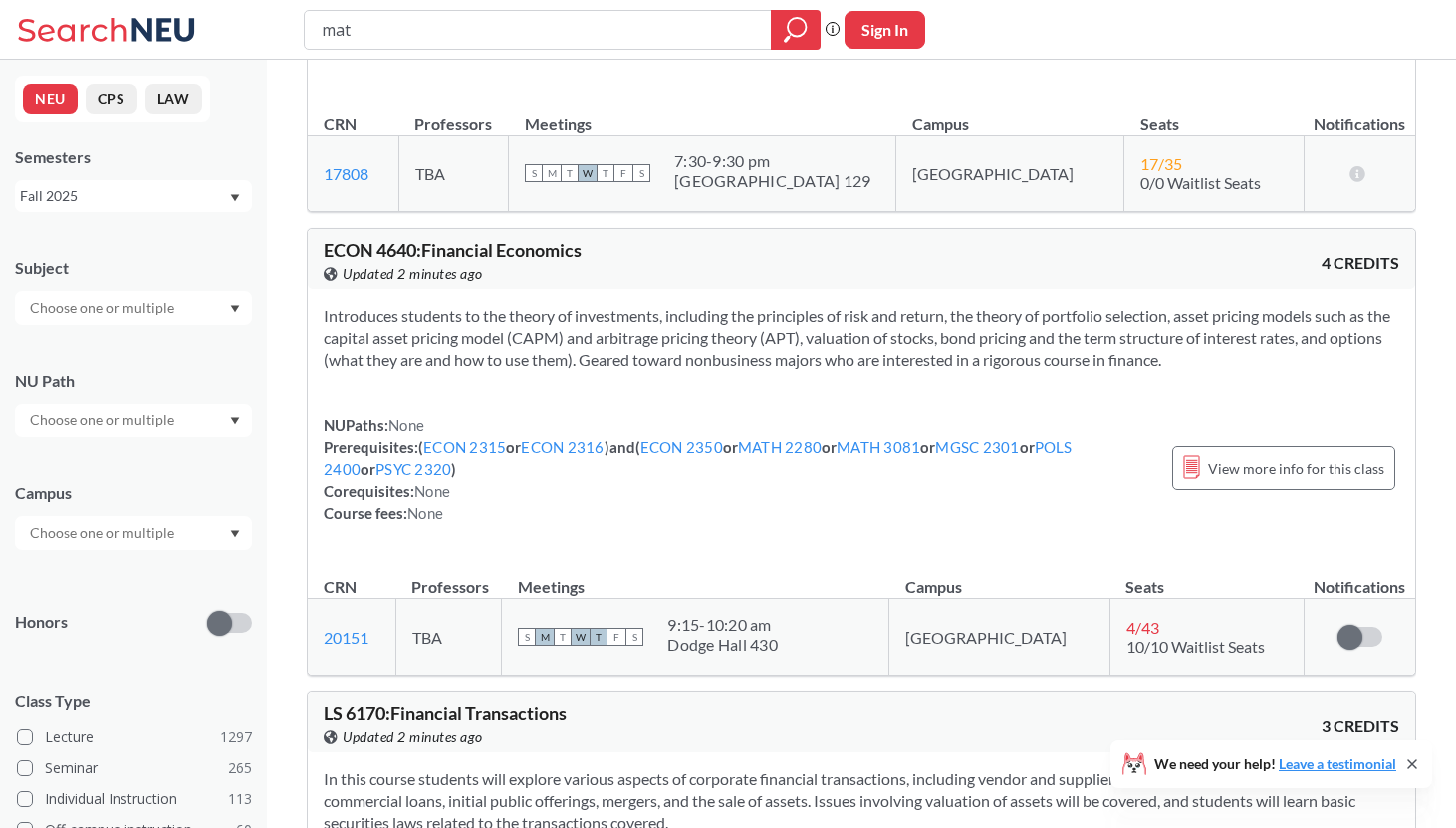 type on "math" 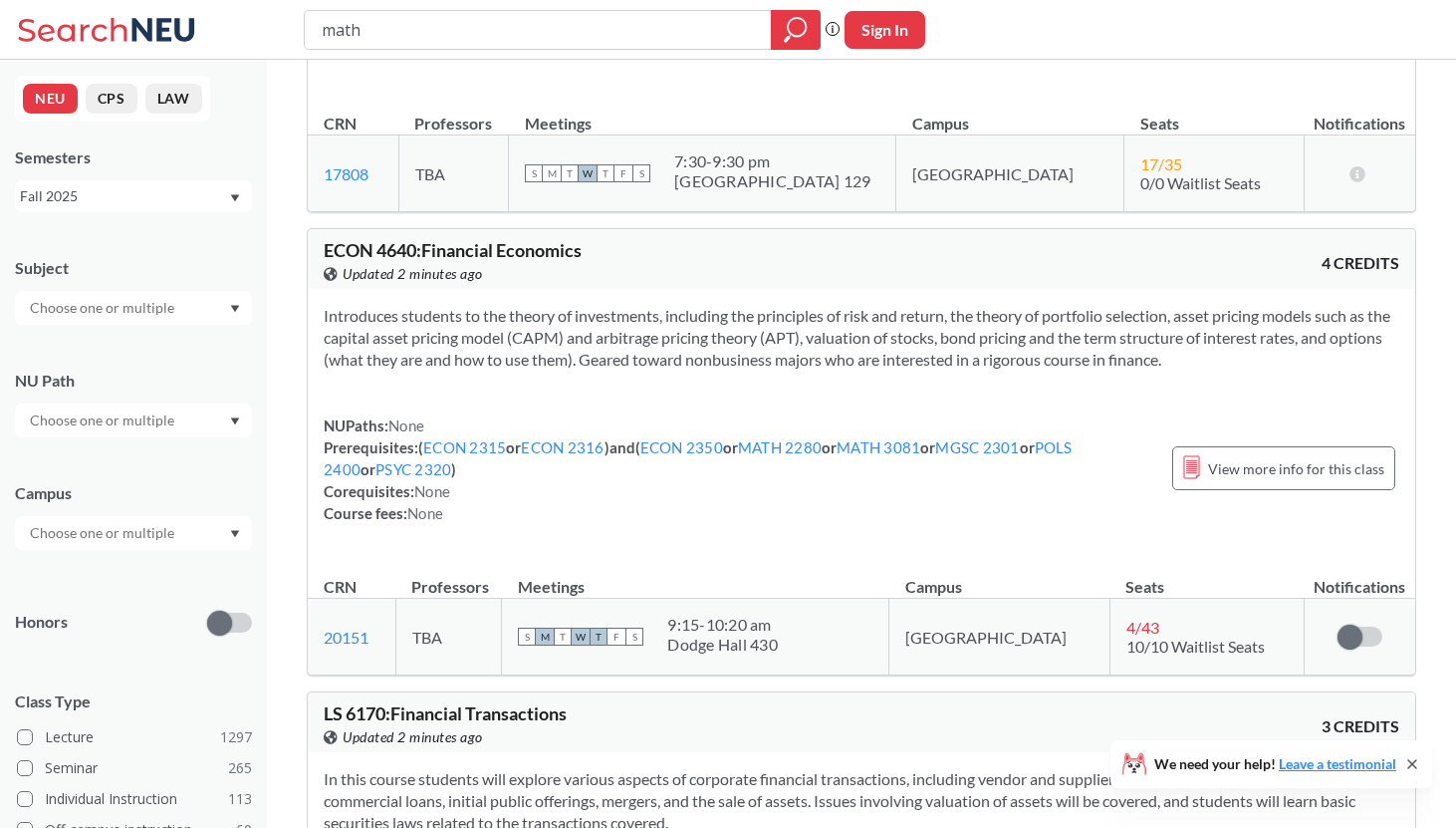 scroll, scrollTop: 0, scrollLeft: 0, axis: both 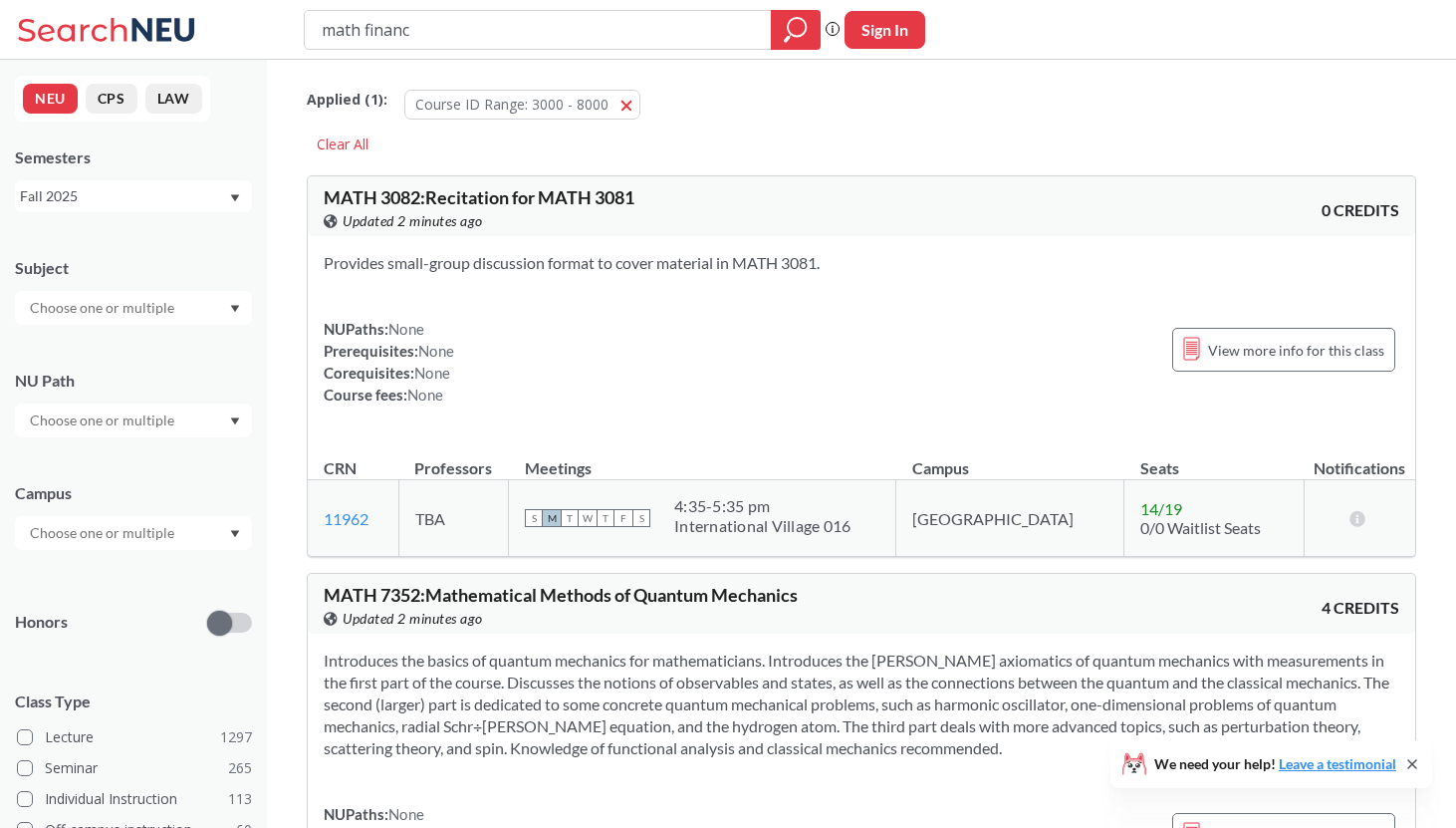 type on "math finance" 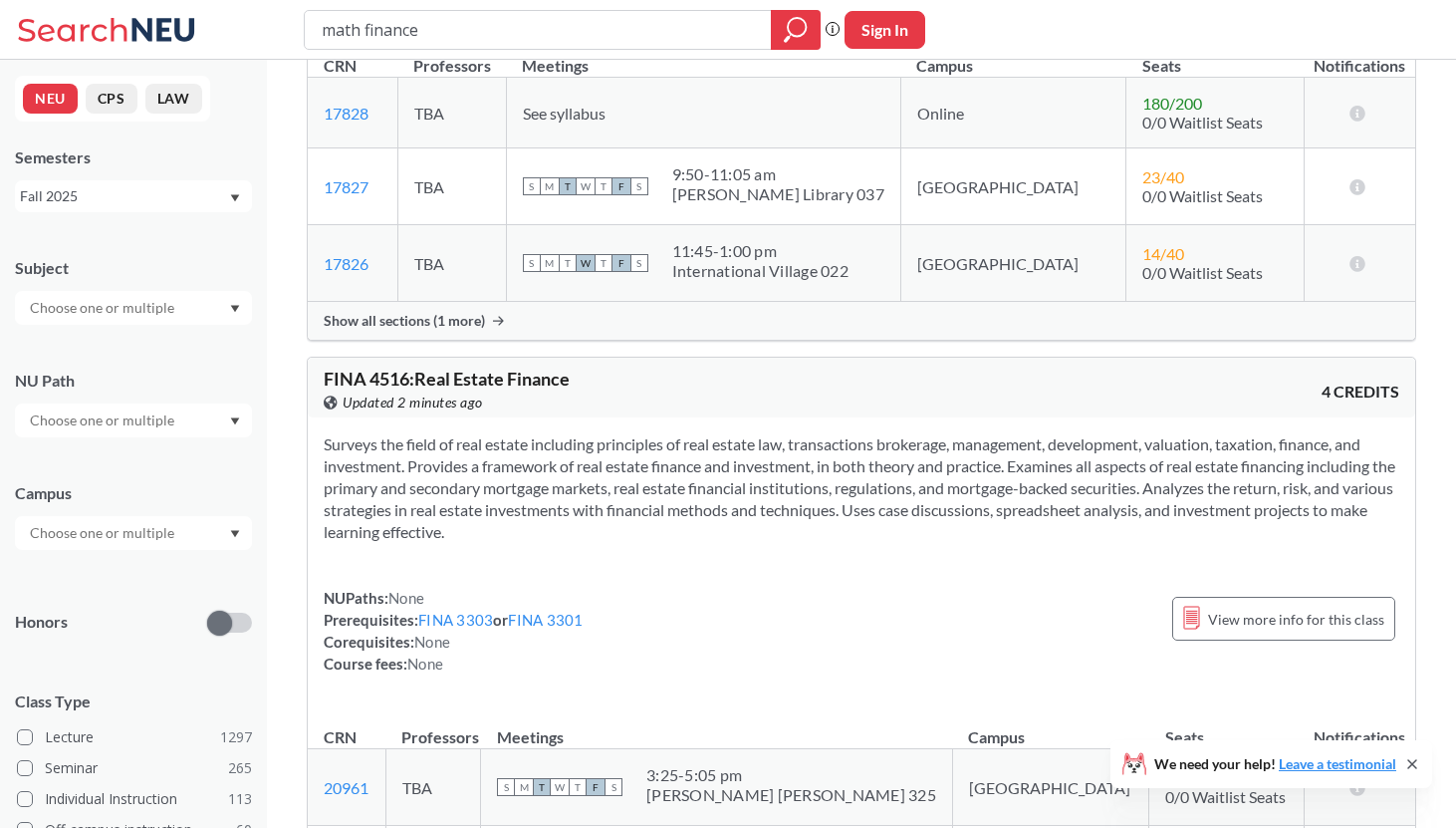 scroll, scrollTop: 4073, scrollLeft: 0, axis: vertical 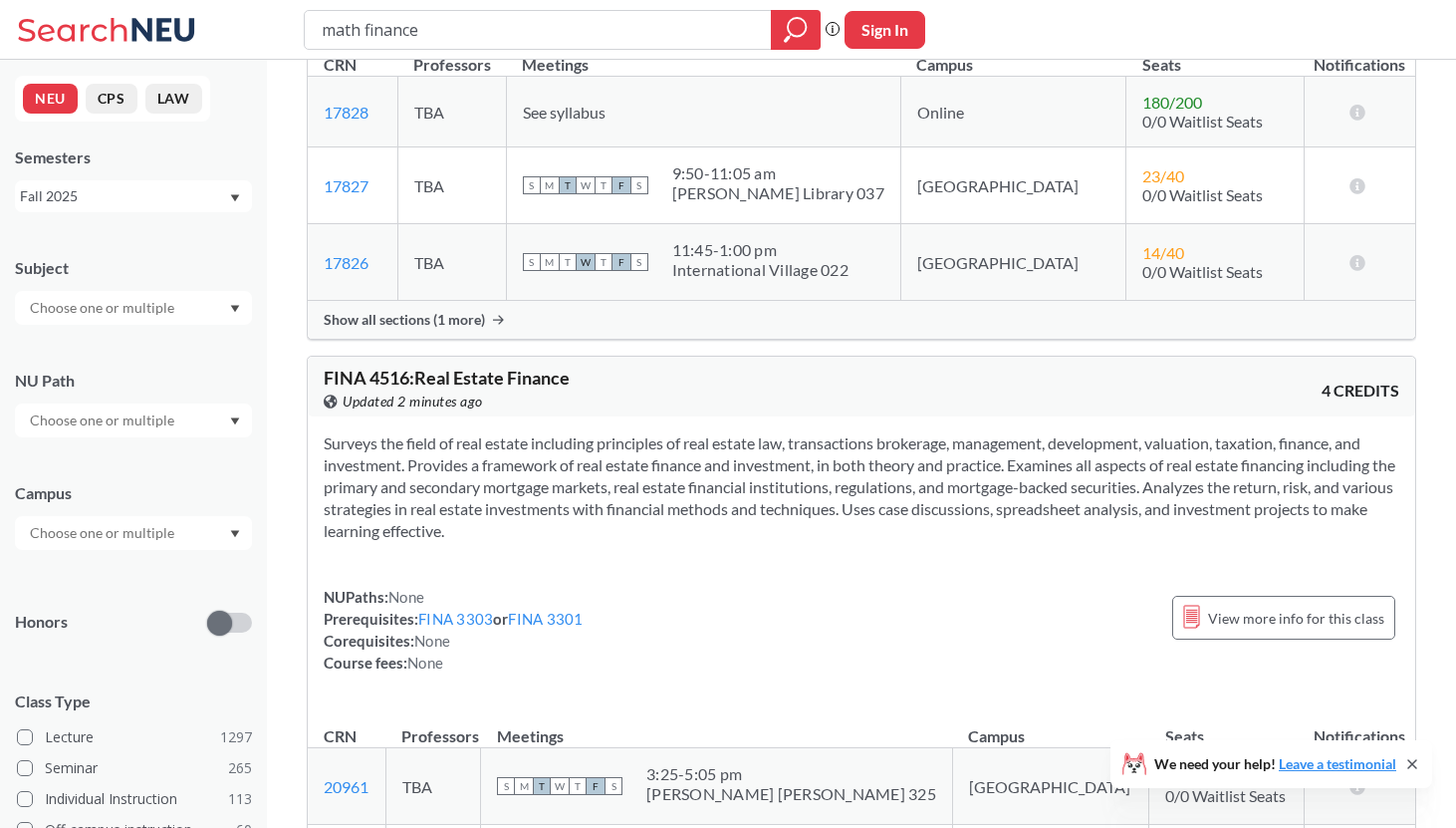drag, startPoint x: 366, startPoint y: 32, endPoint x: 249, endPoint y: 29, distance: 117.03846 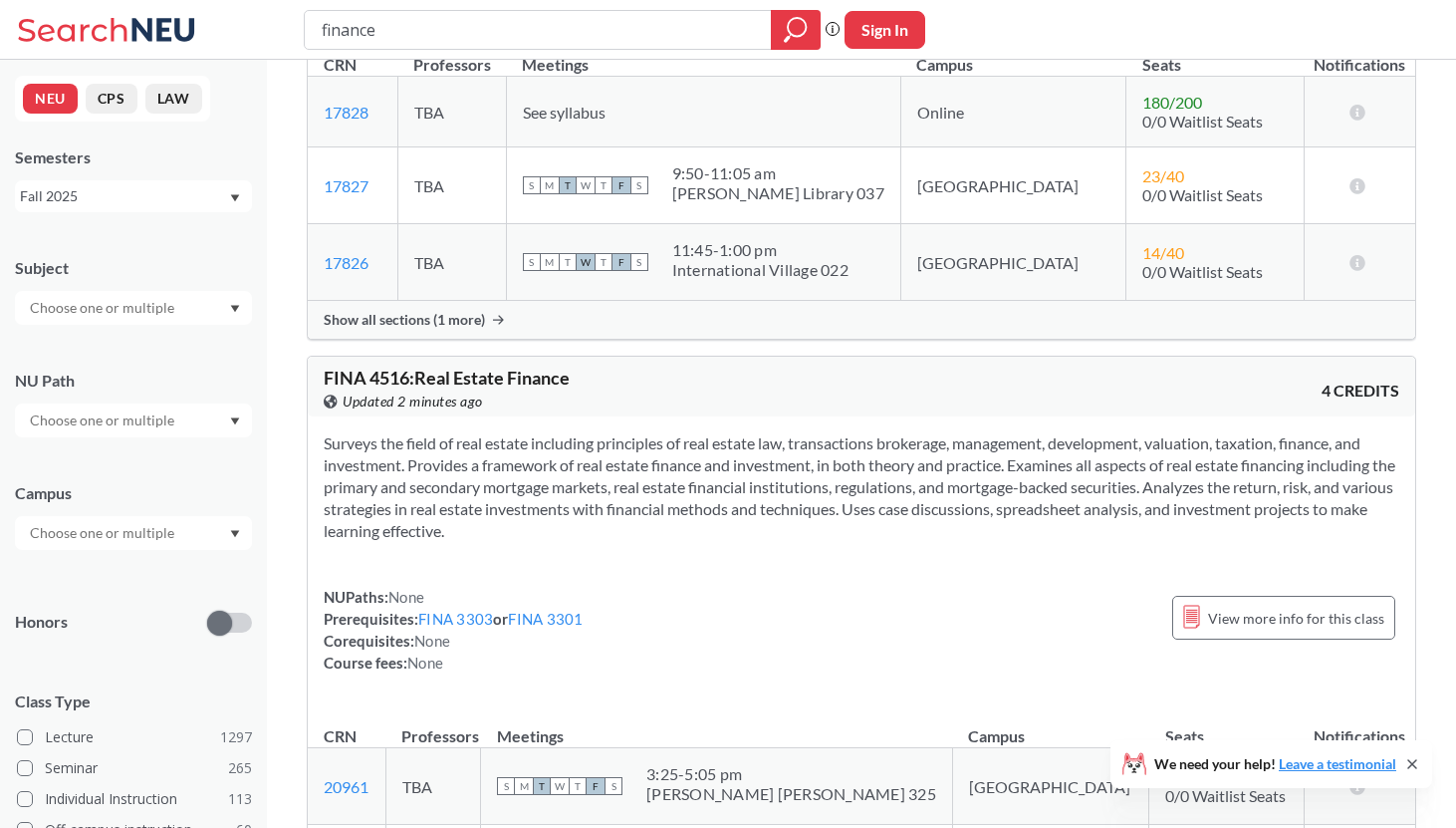 type on "finance" 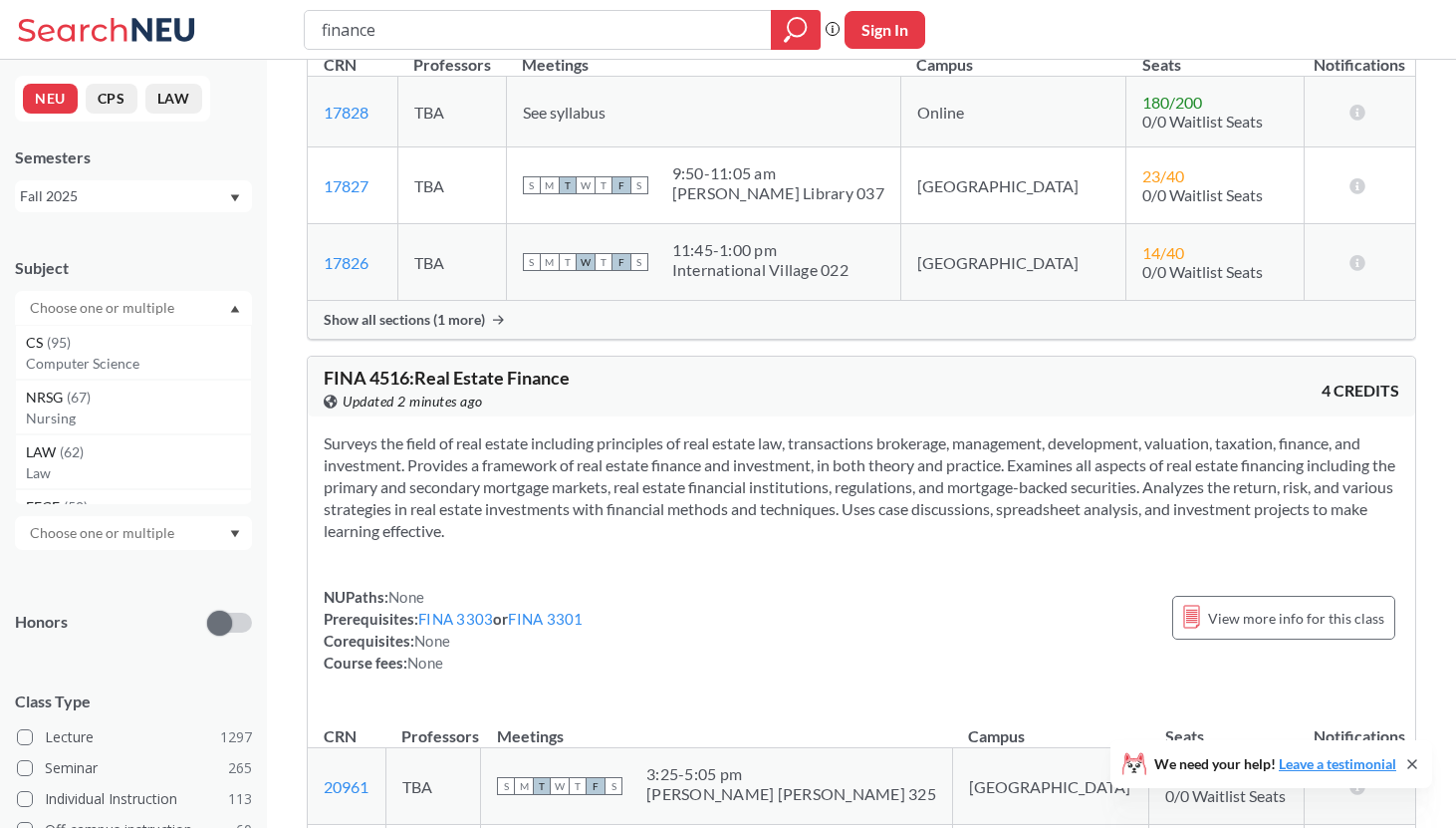 click at bounding box center [104, 308] 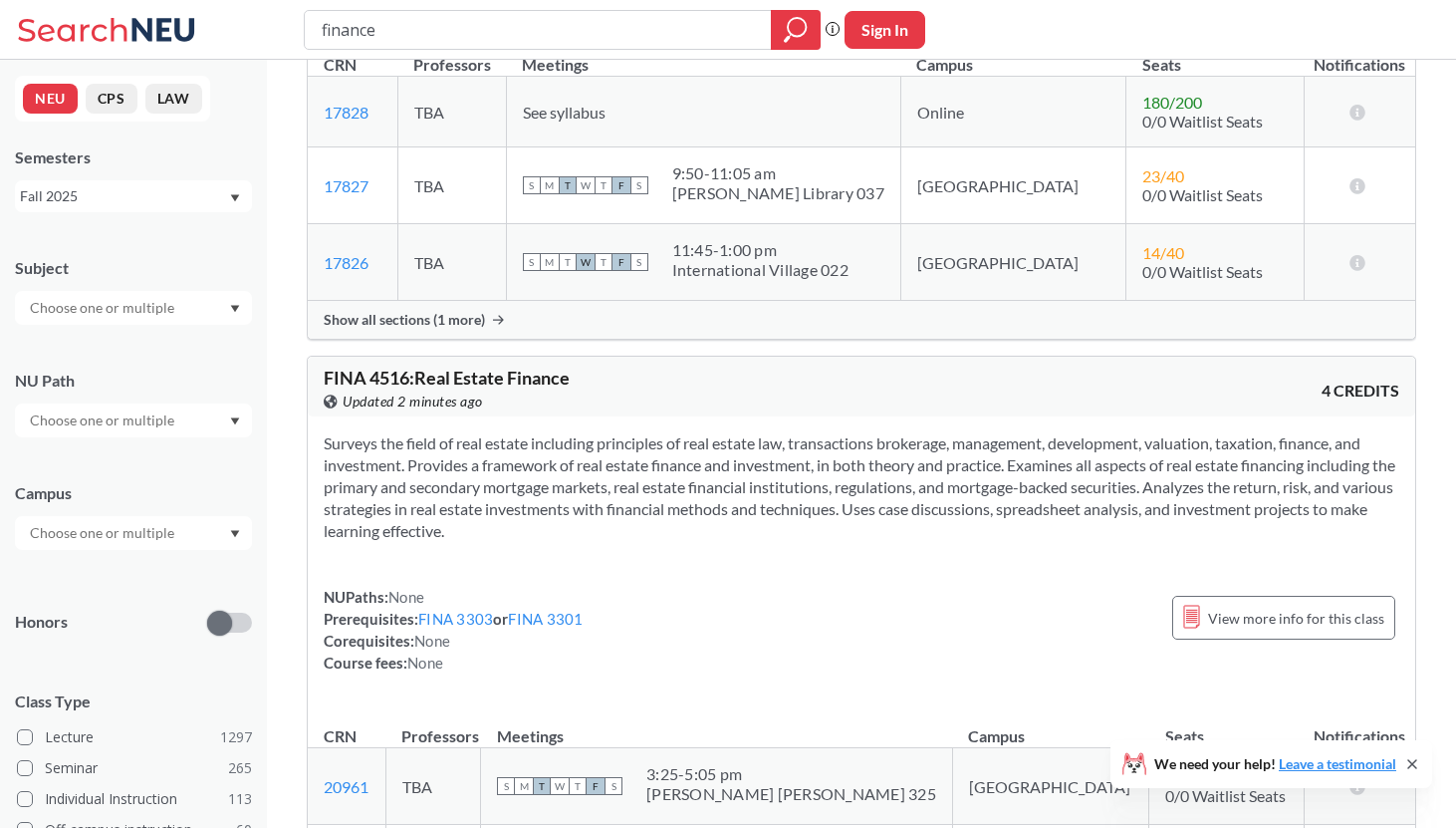 click at bounding box center [104, 308] 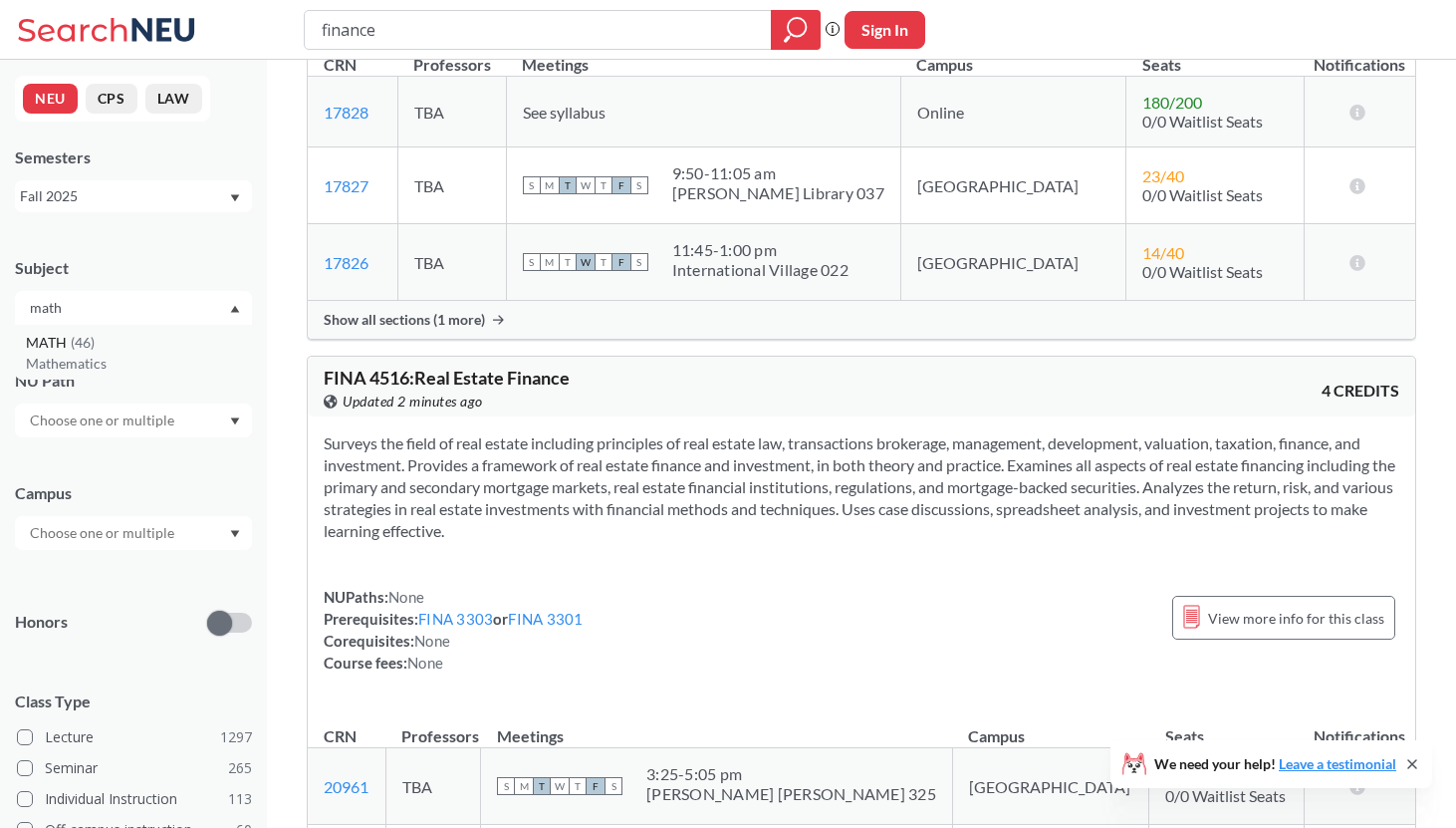 type on "math" 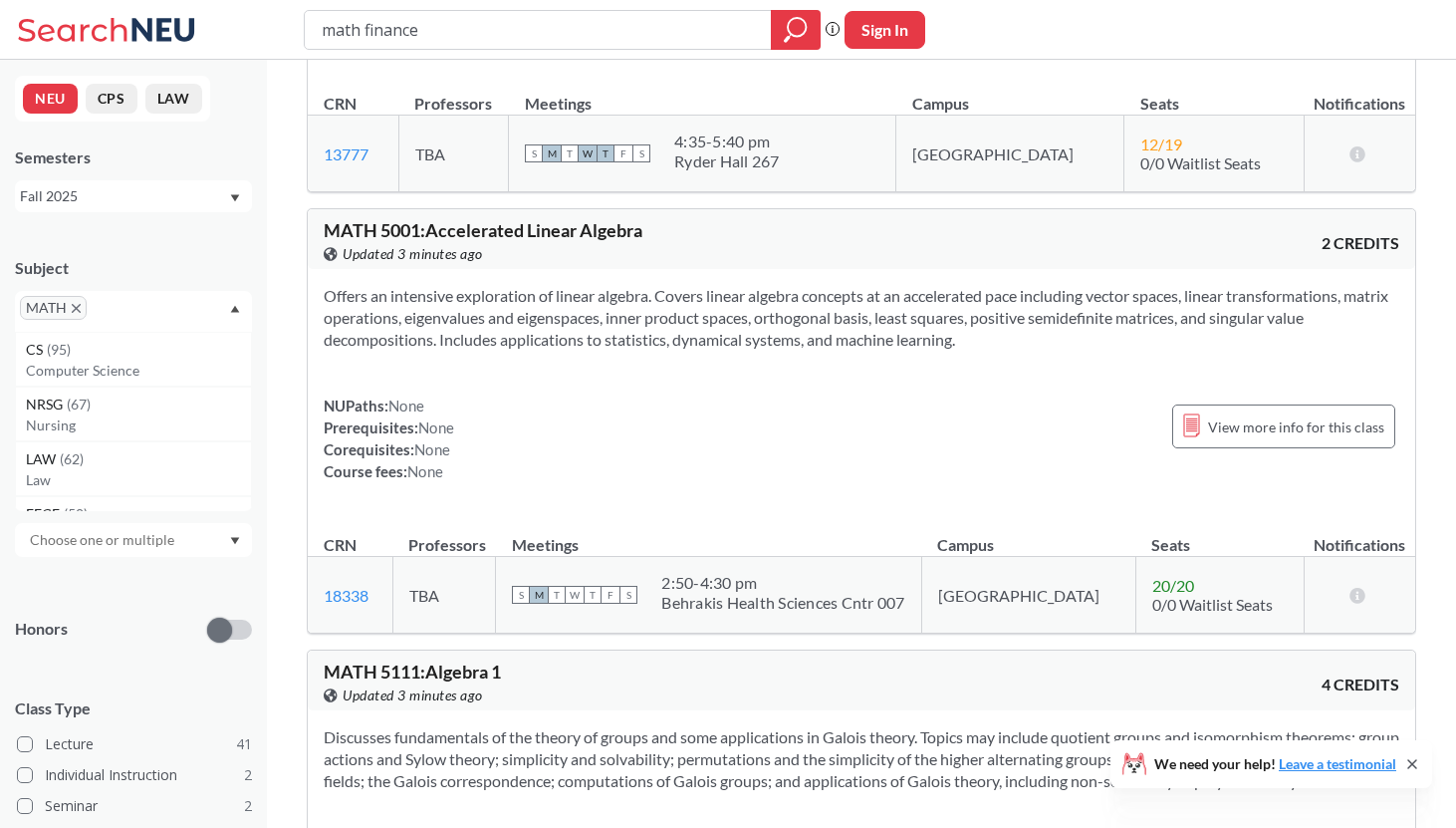 scroll, scrollTop: 2826, scrollLeft: 0, axis: vertical 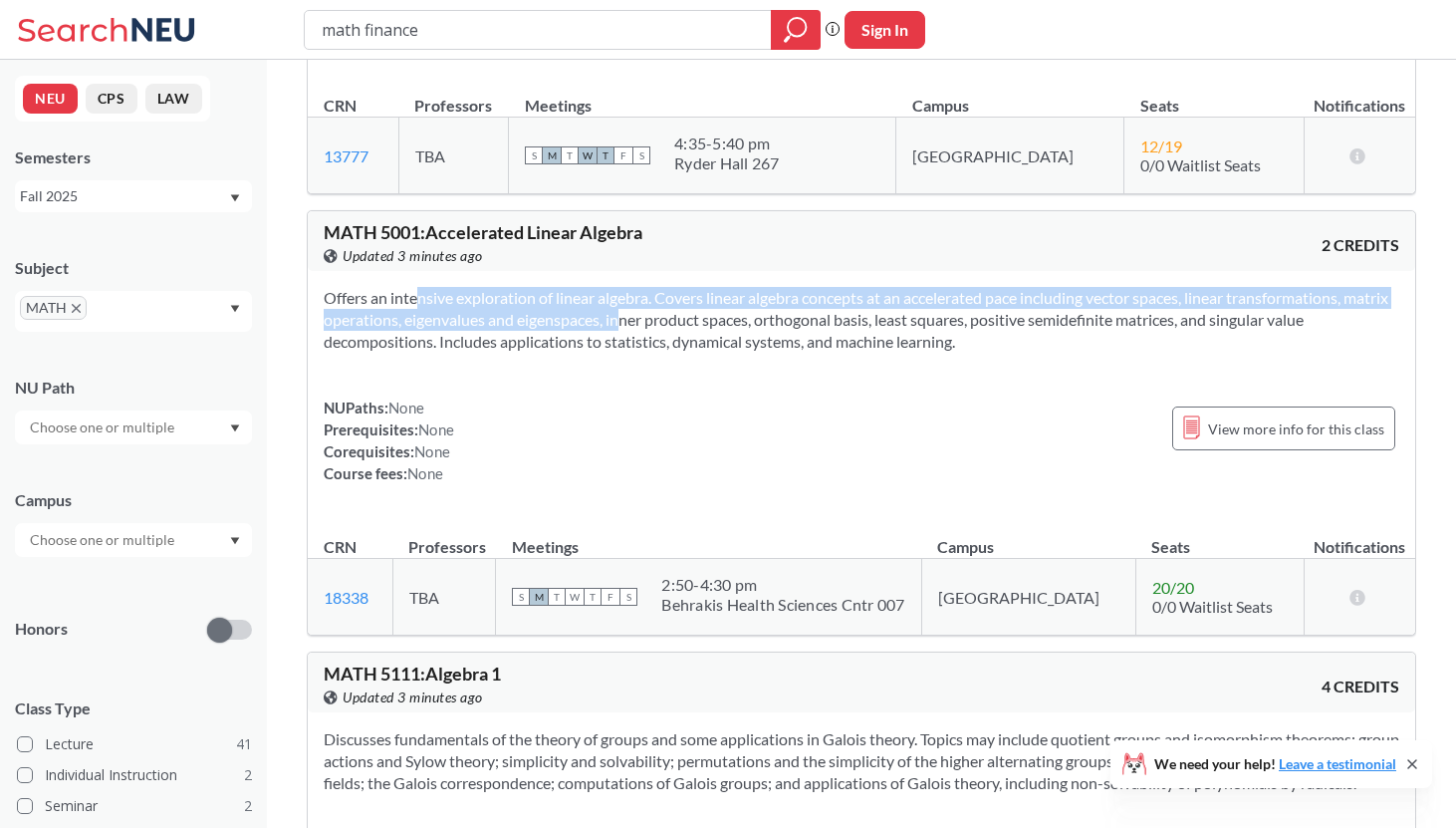 drag, startPoint x: 386, startPoint y: 297, endPoint x: 648, endPoint y: 315, distance: 262.61759 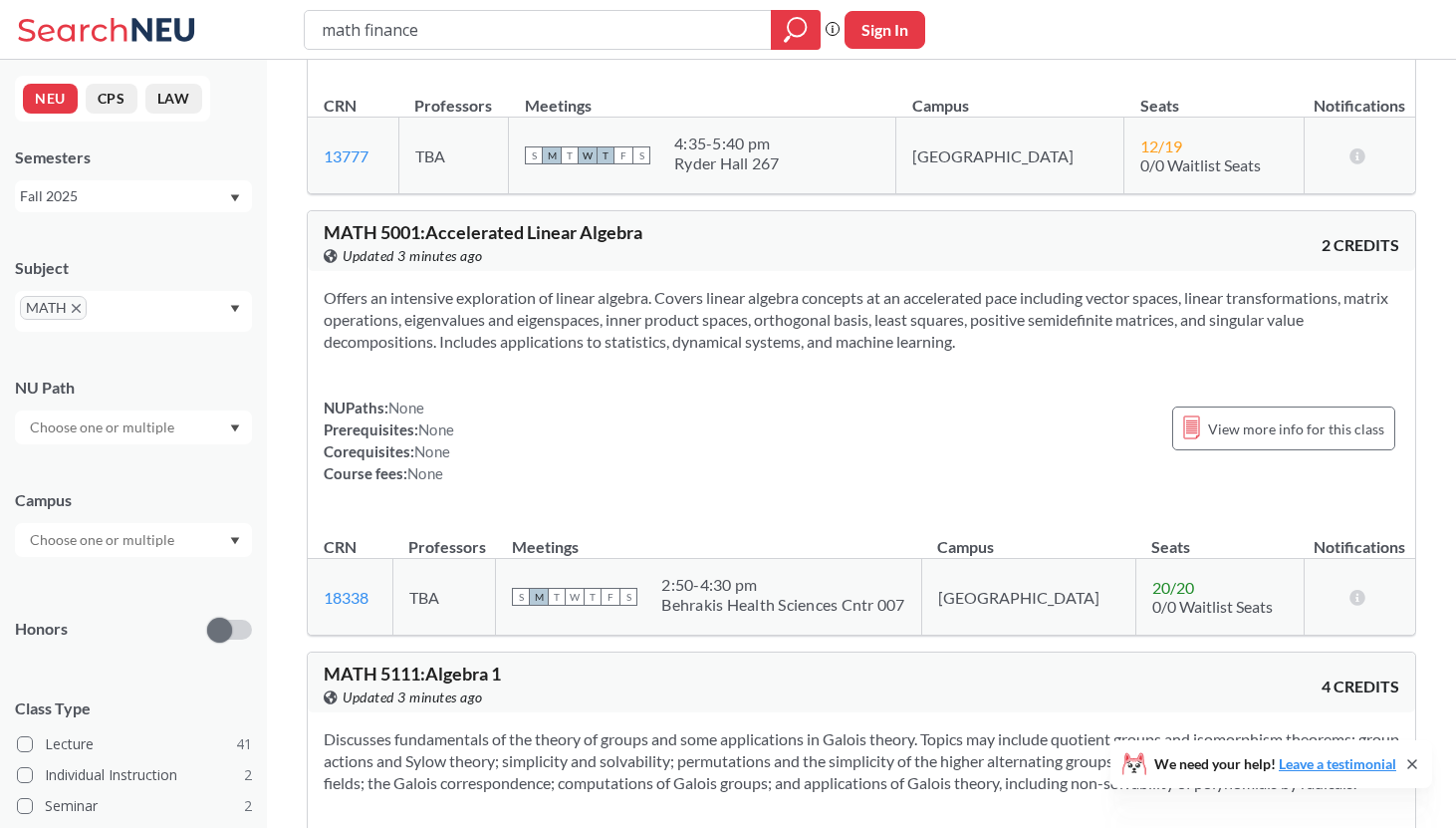 click on "MATH   5001 :  Accelerated Linear Algebra View this course on Banner. Updated 3 minutes ago 2 CREDITS" at bounding box center [861, 241] 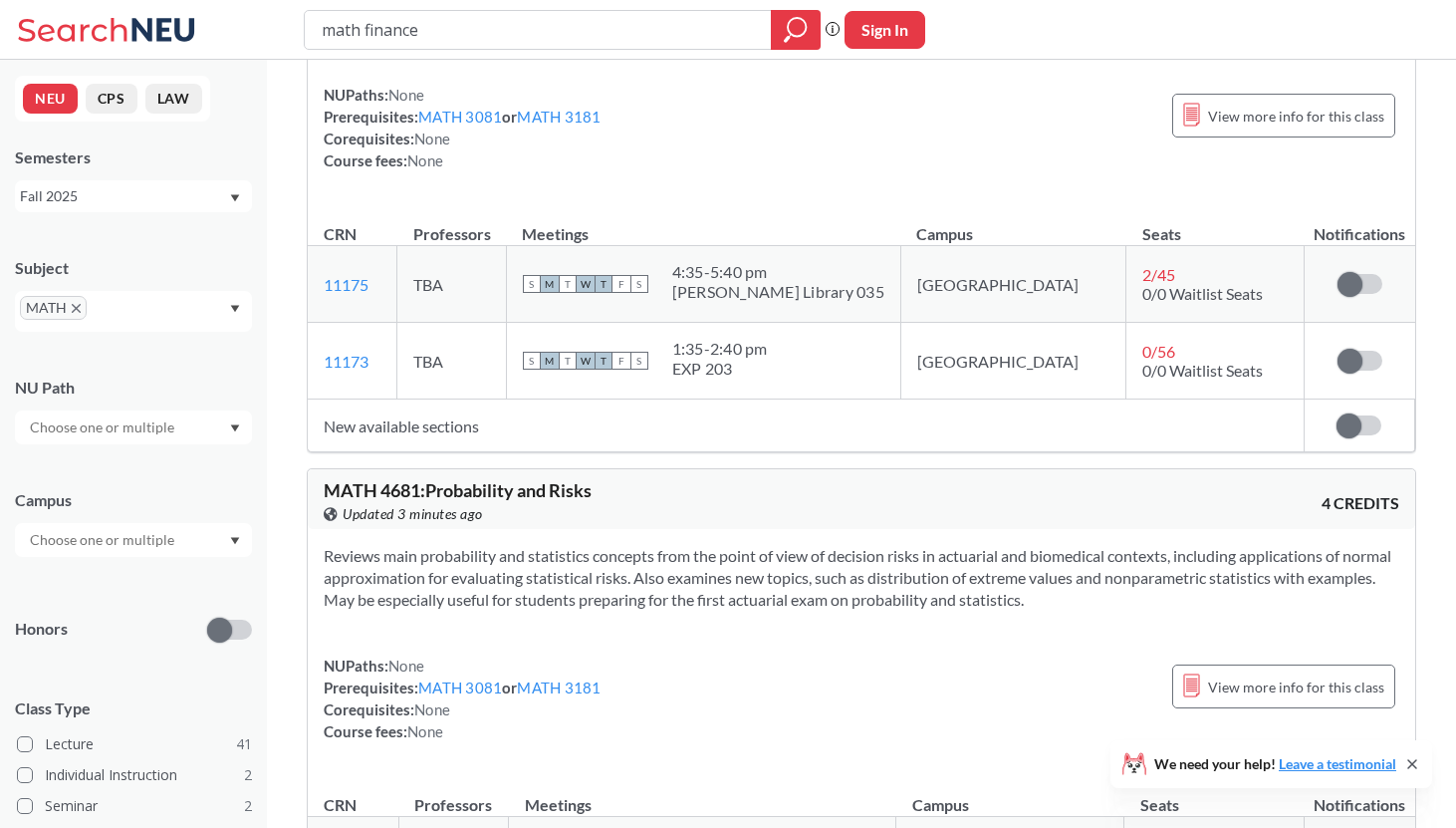 scroll, scrollTop: 6202, scrollLeft: 0, axis: vertical 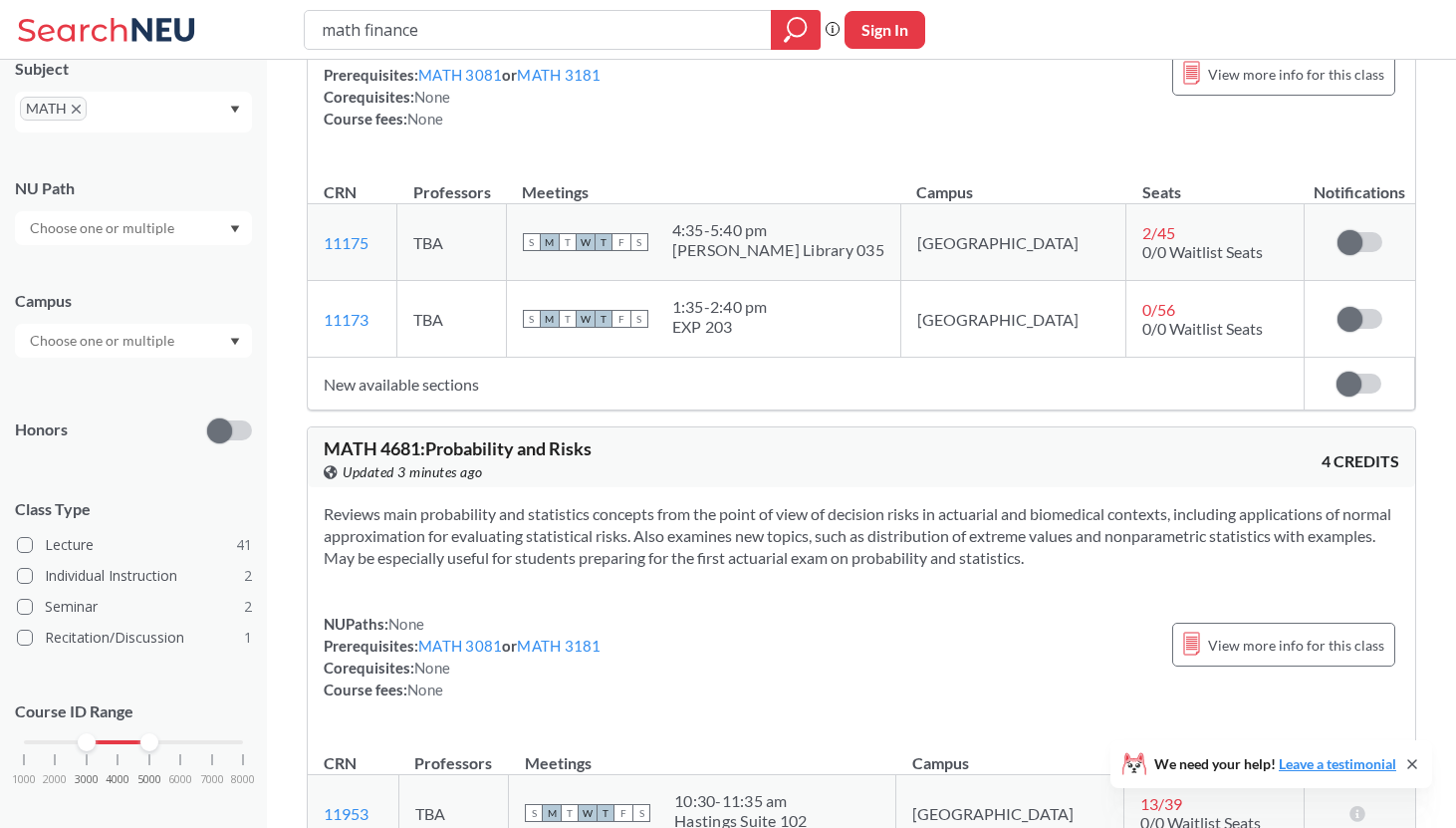 drag, startPoint x: 248, startPoint y: 740, endPoint x: 146, endPoint y: 738, distance: 102.01961 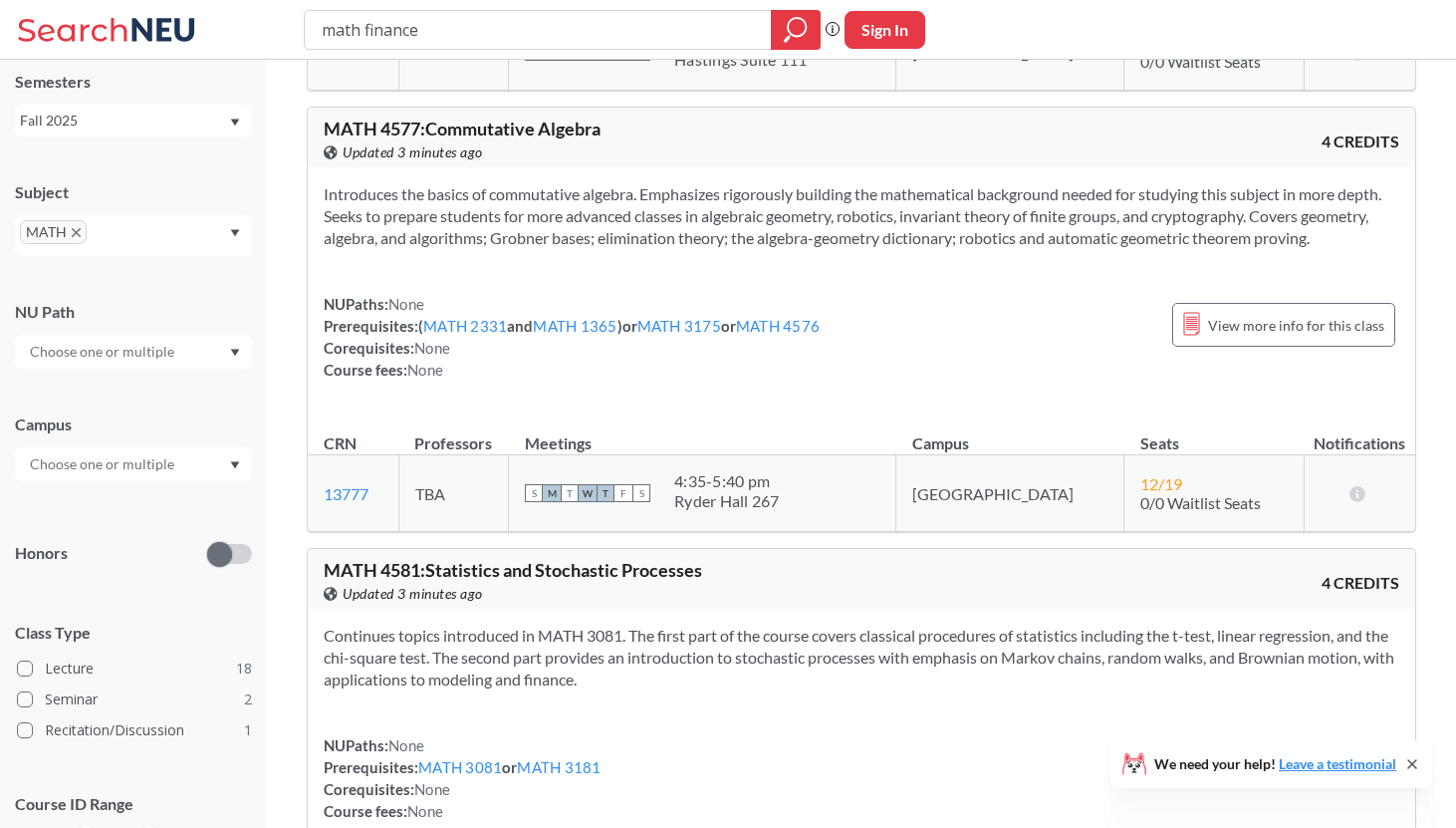 scroll, scrollTop: 1501, scrollLeft: 0, axis: vertical 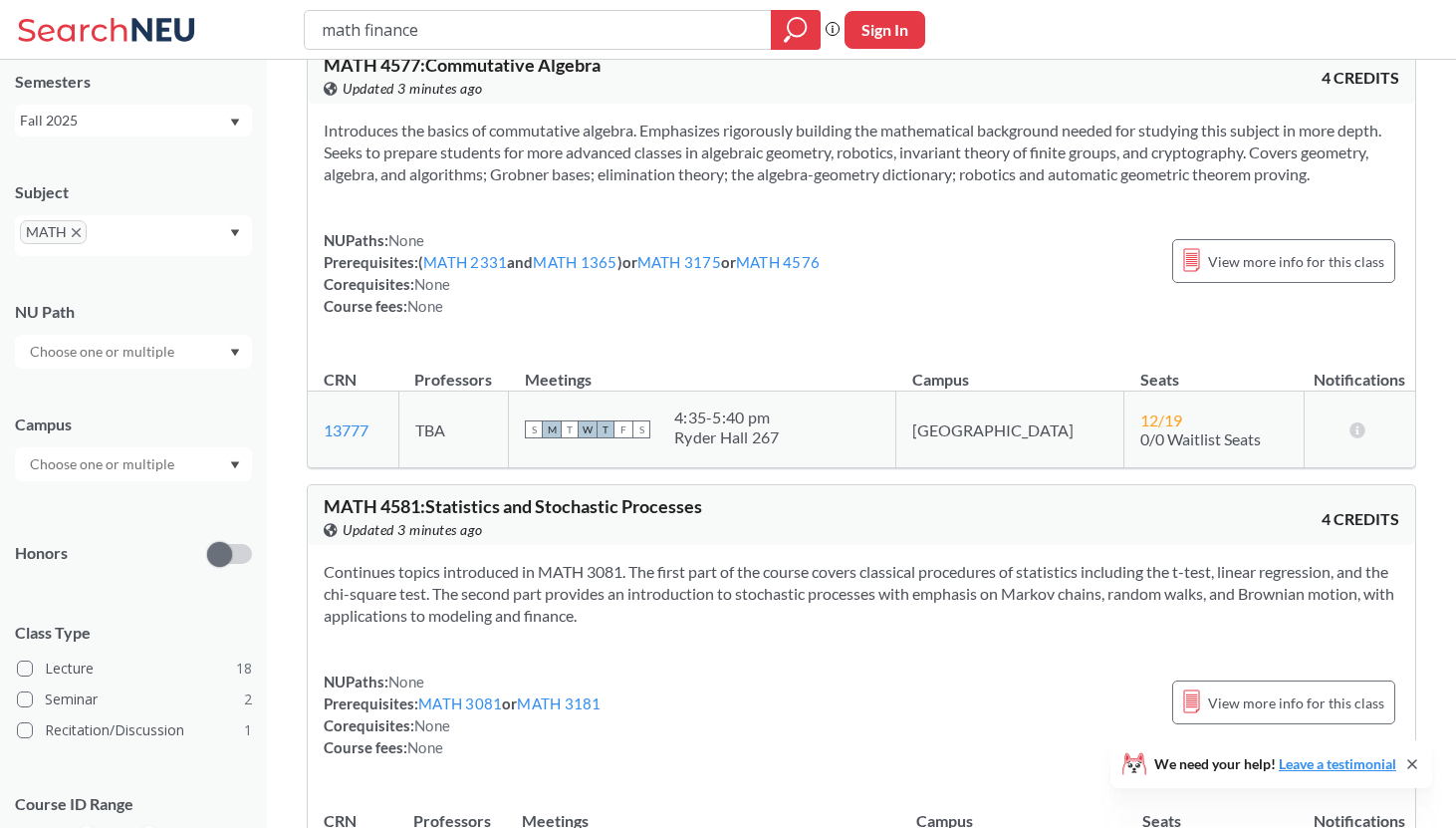 drag, startPoint x: 363, startPoint y: 27, endPoint x: 274, endPoint y: 26, distance: 89.005618 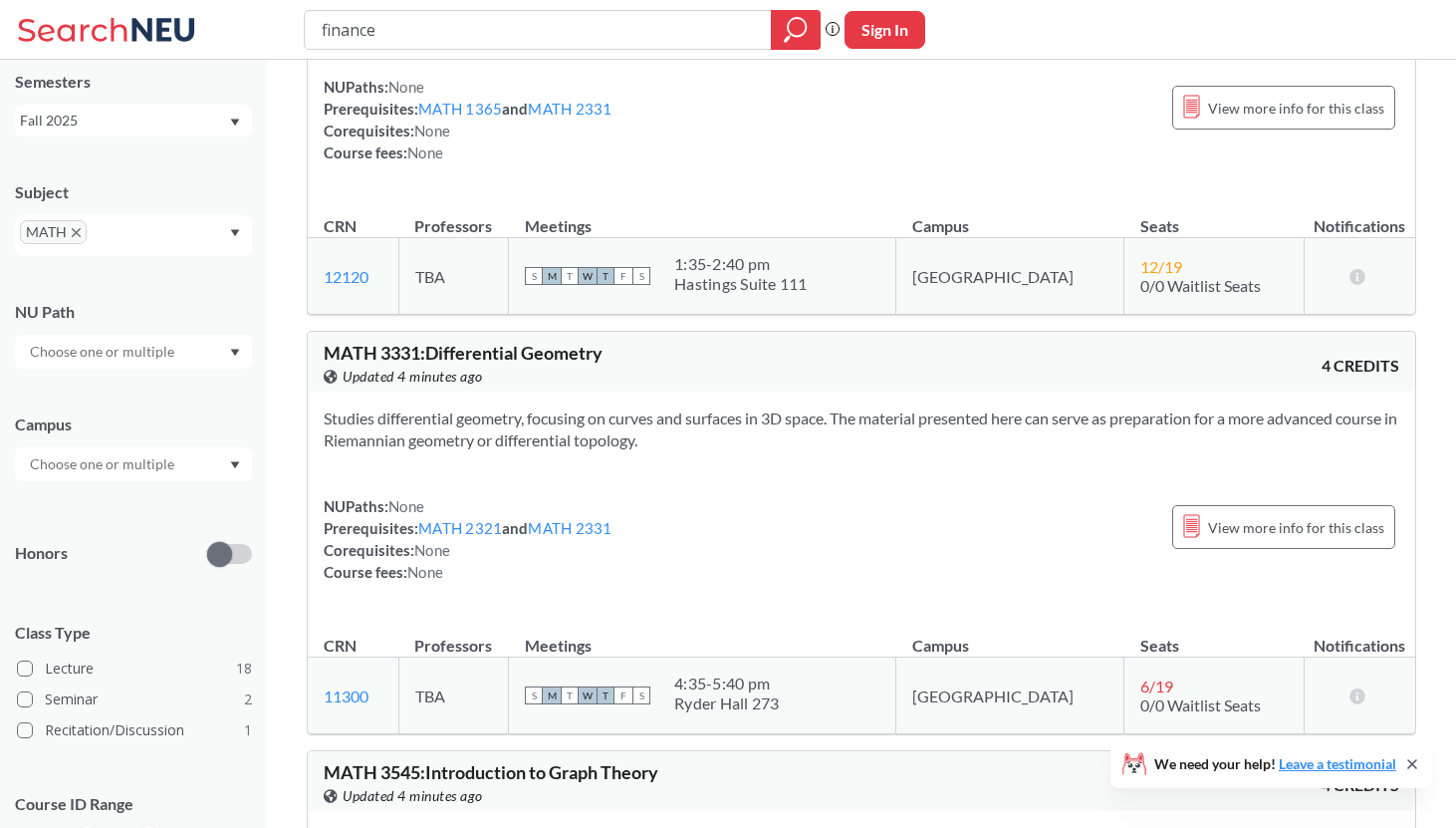 scroll, scrollTop: 3508, scrollLeft: 0, axis: vertical 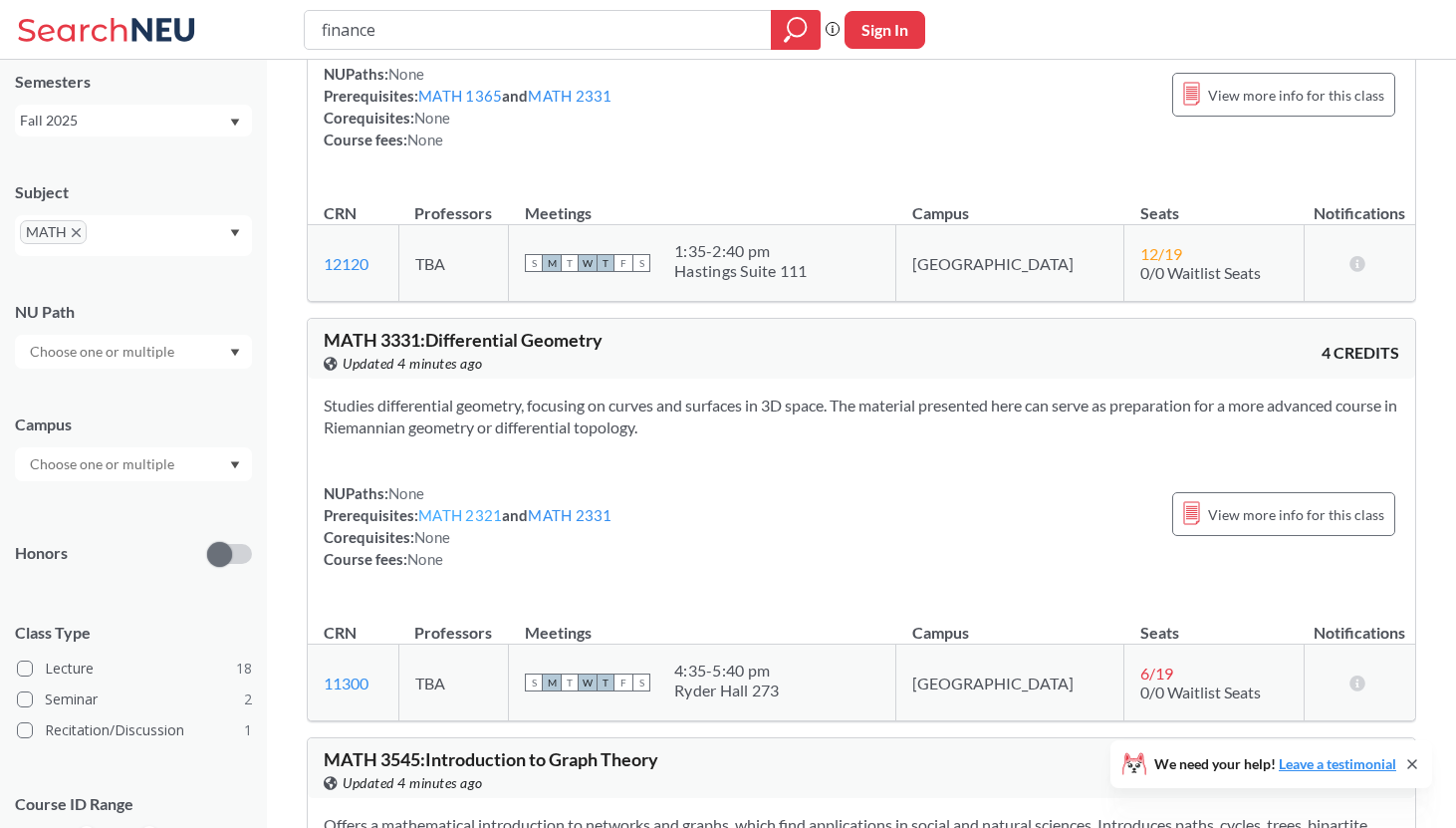click on "MATH 2321" at bounding box center (460, 515) 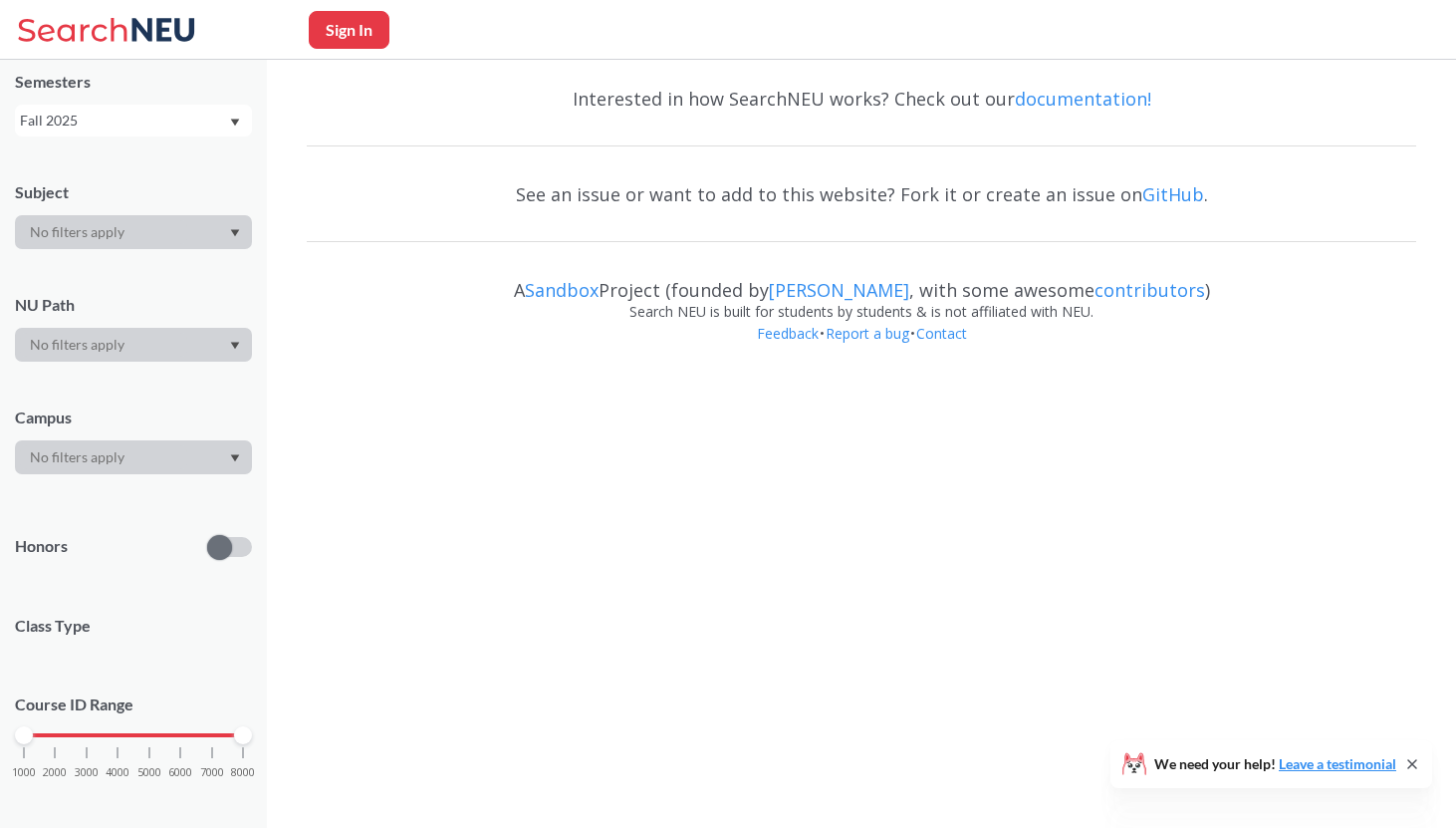 scroll, scrollTop: 0, scrollLeft: 0, axis: both 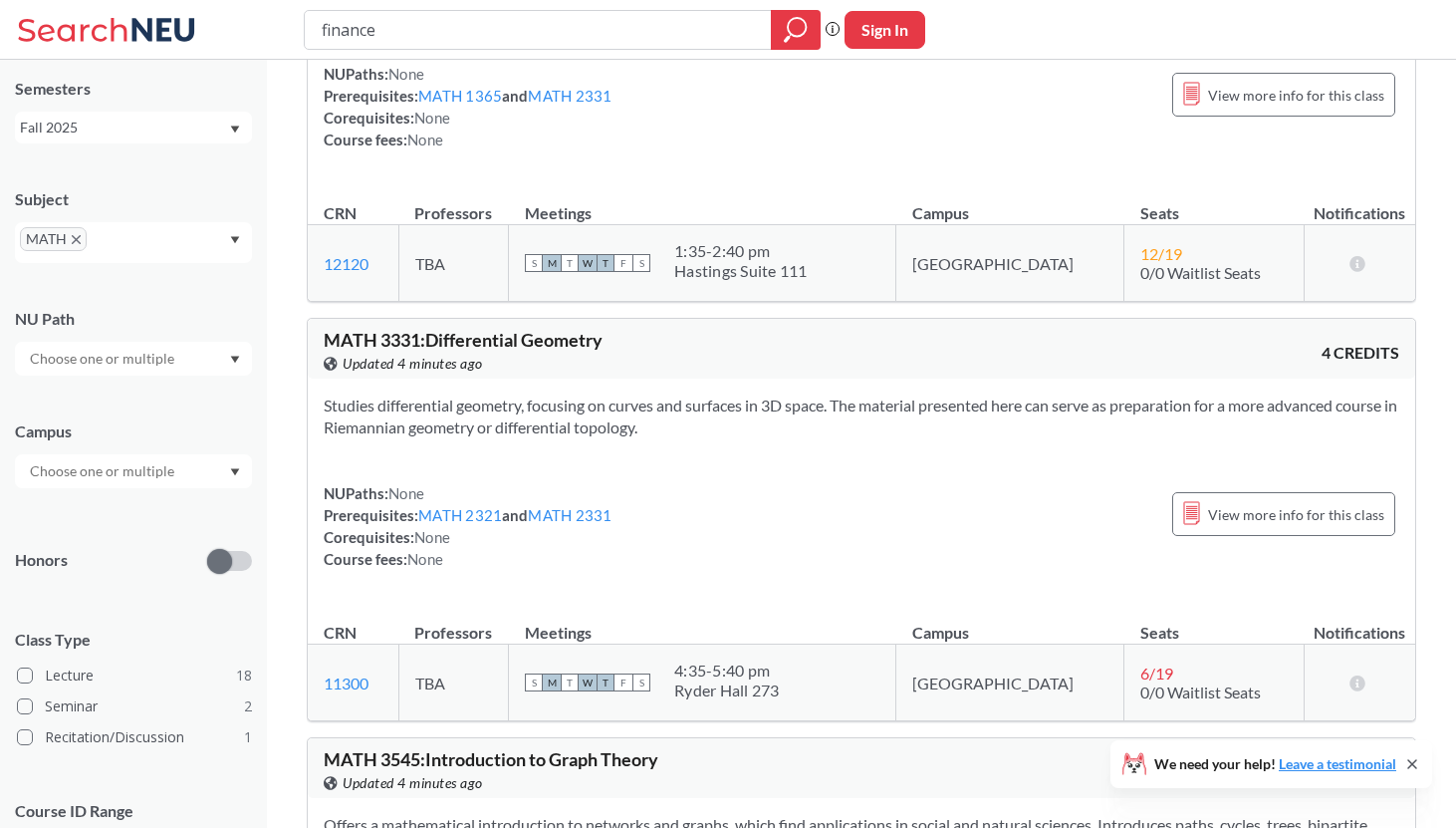 drag, startPoint x: 429, startPoint y: 387, endPoint x: 724, endPoint y: 392, distance: 295.04237 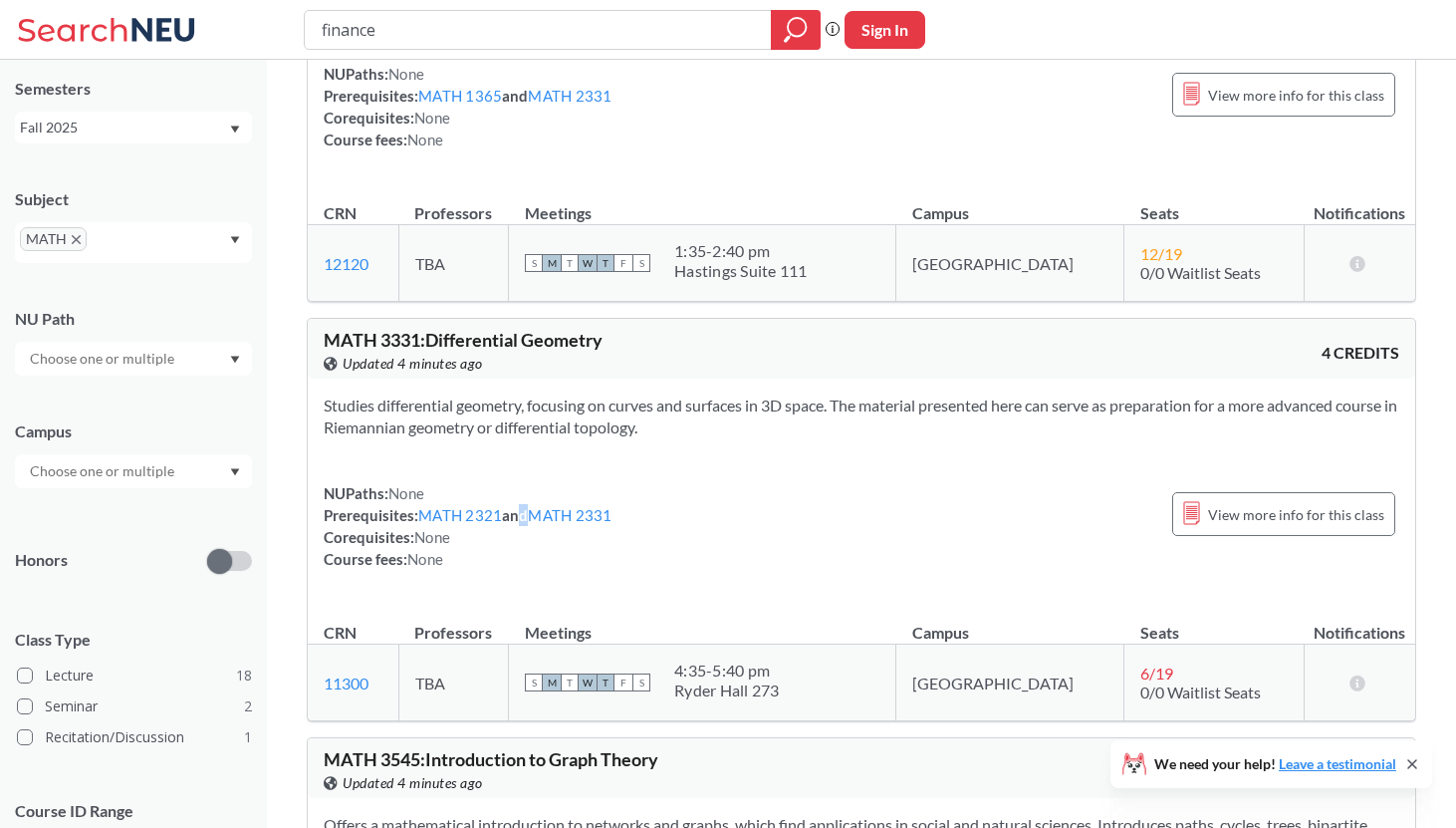 drag, startPoint x: 524, startPoint y: 566, endPoint x: 513, endPoint y: 566, distance: 11 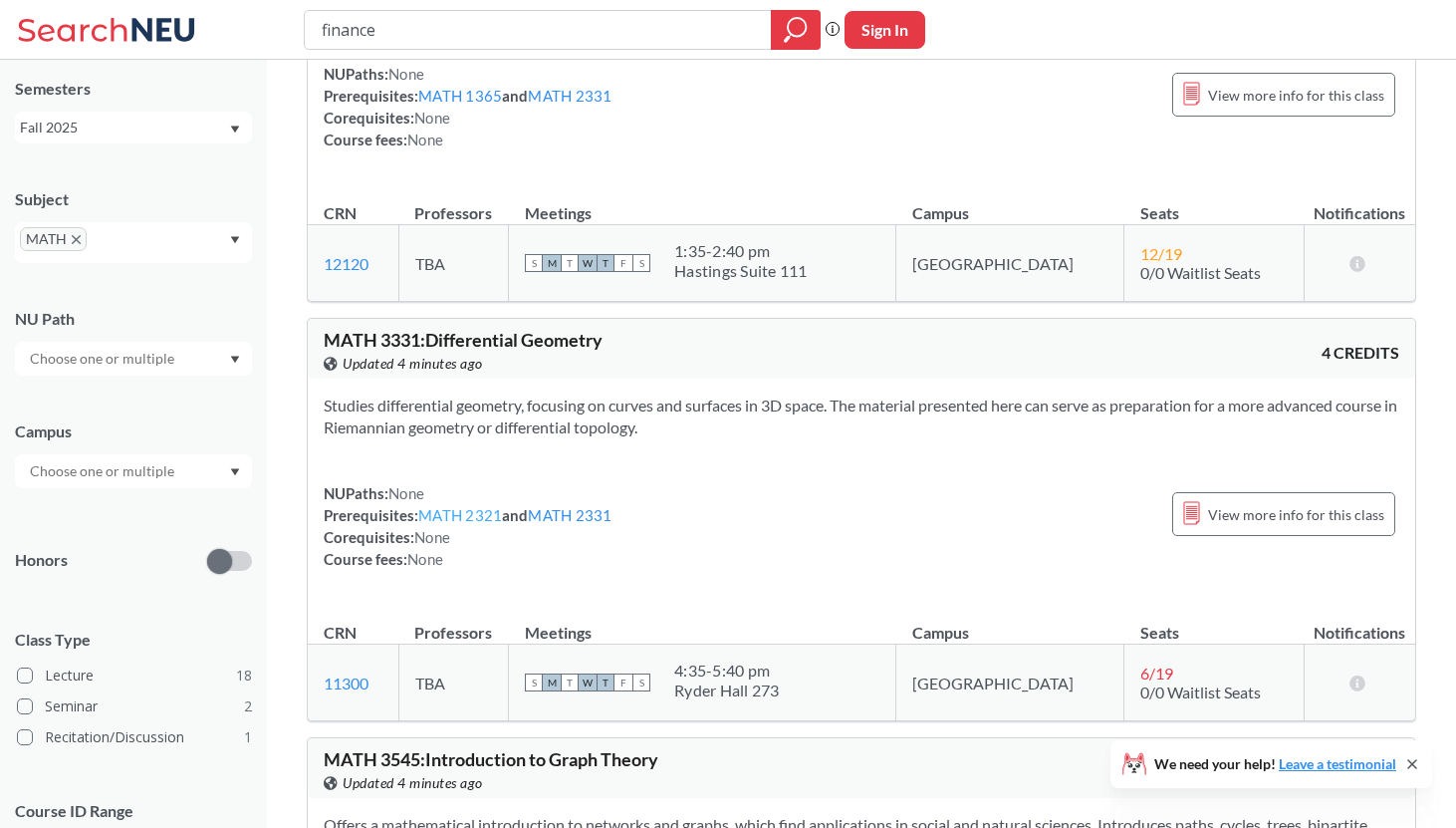 click on "MATH 2321" at bounding box center (460, 515) 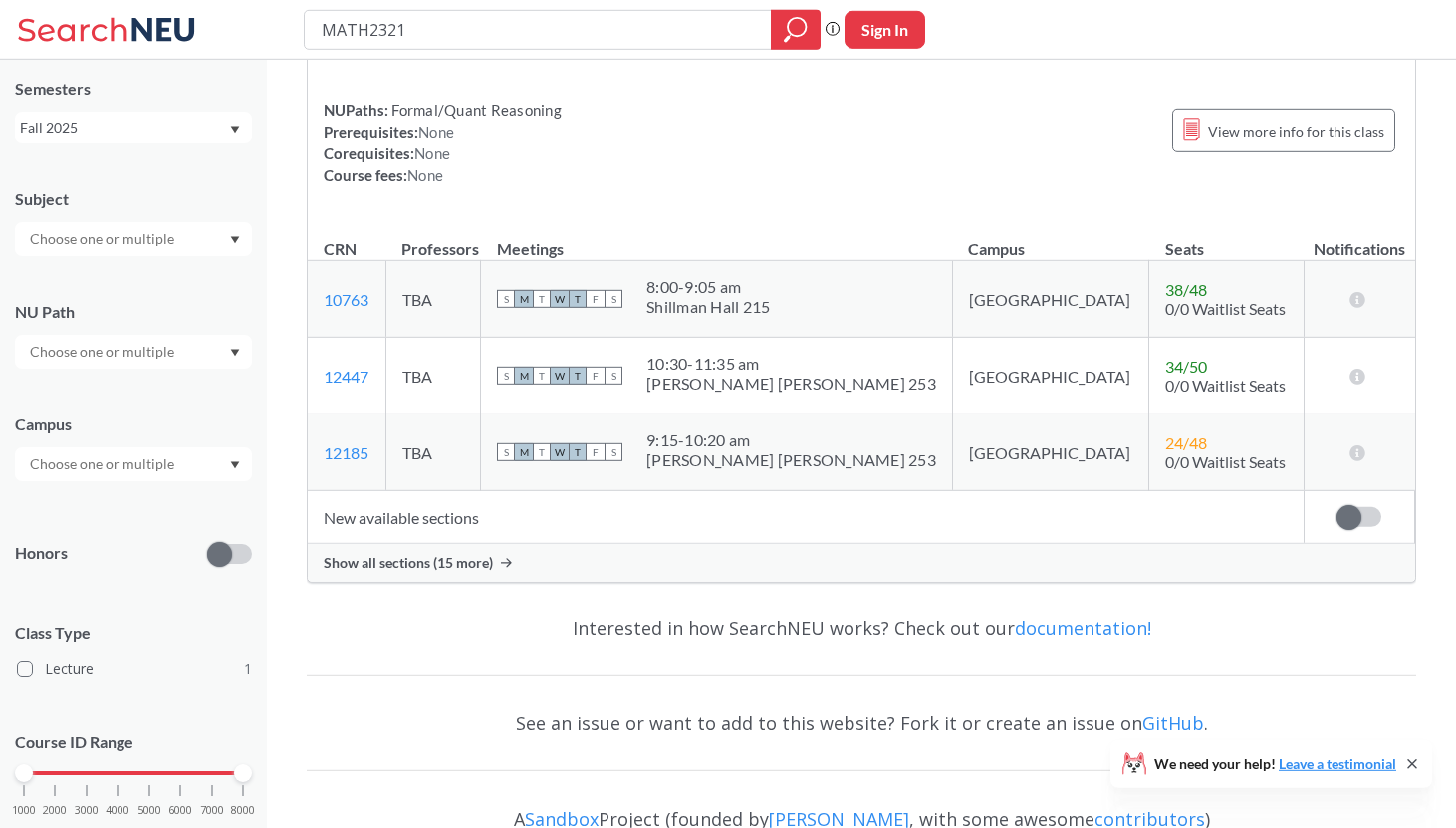 scroll, scrollTop: 0, scrollLeft: 0, axis: both 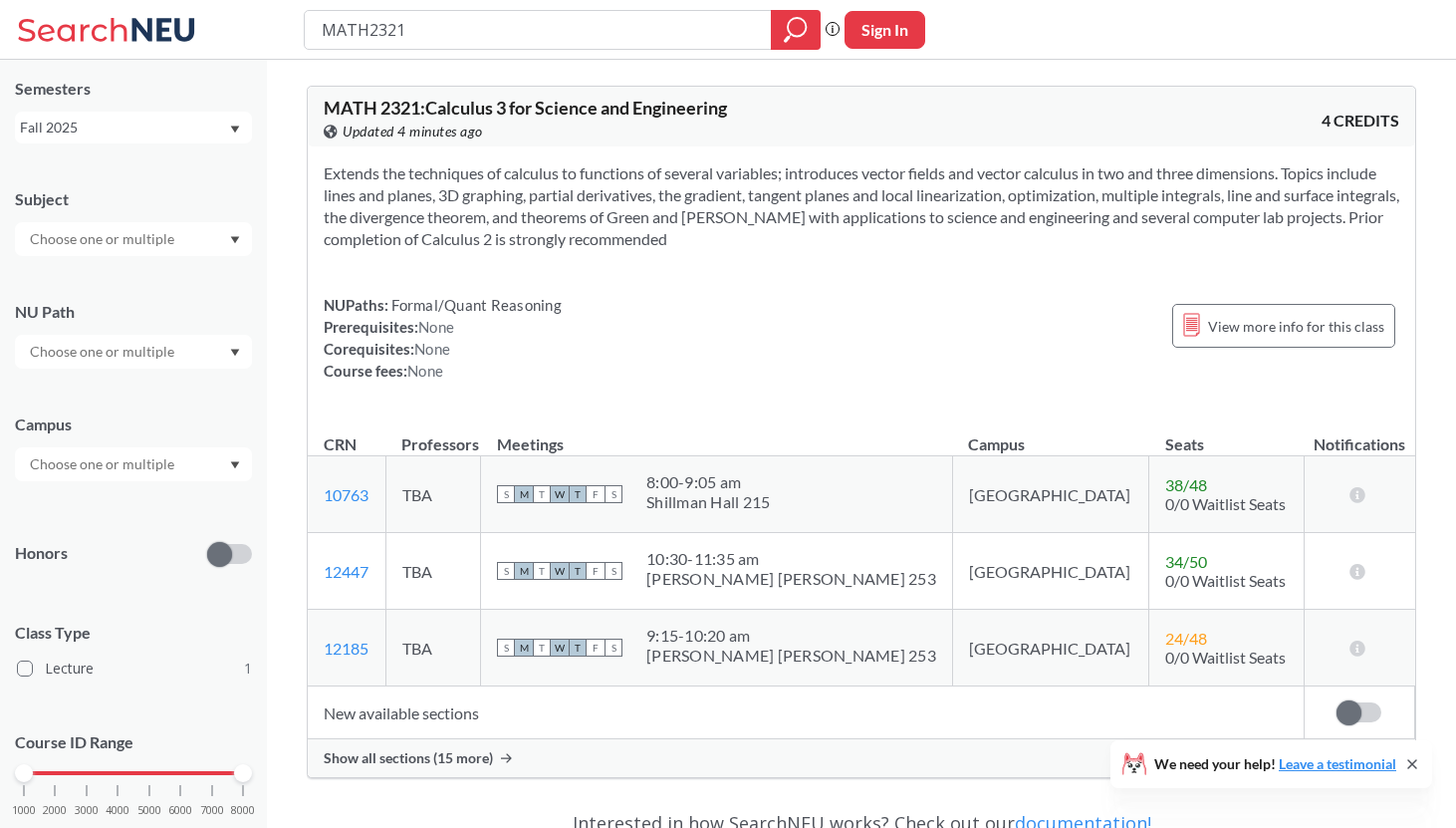 type on "finance" 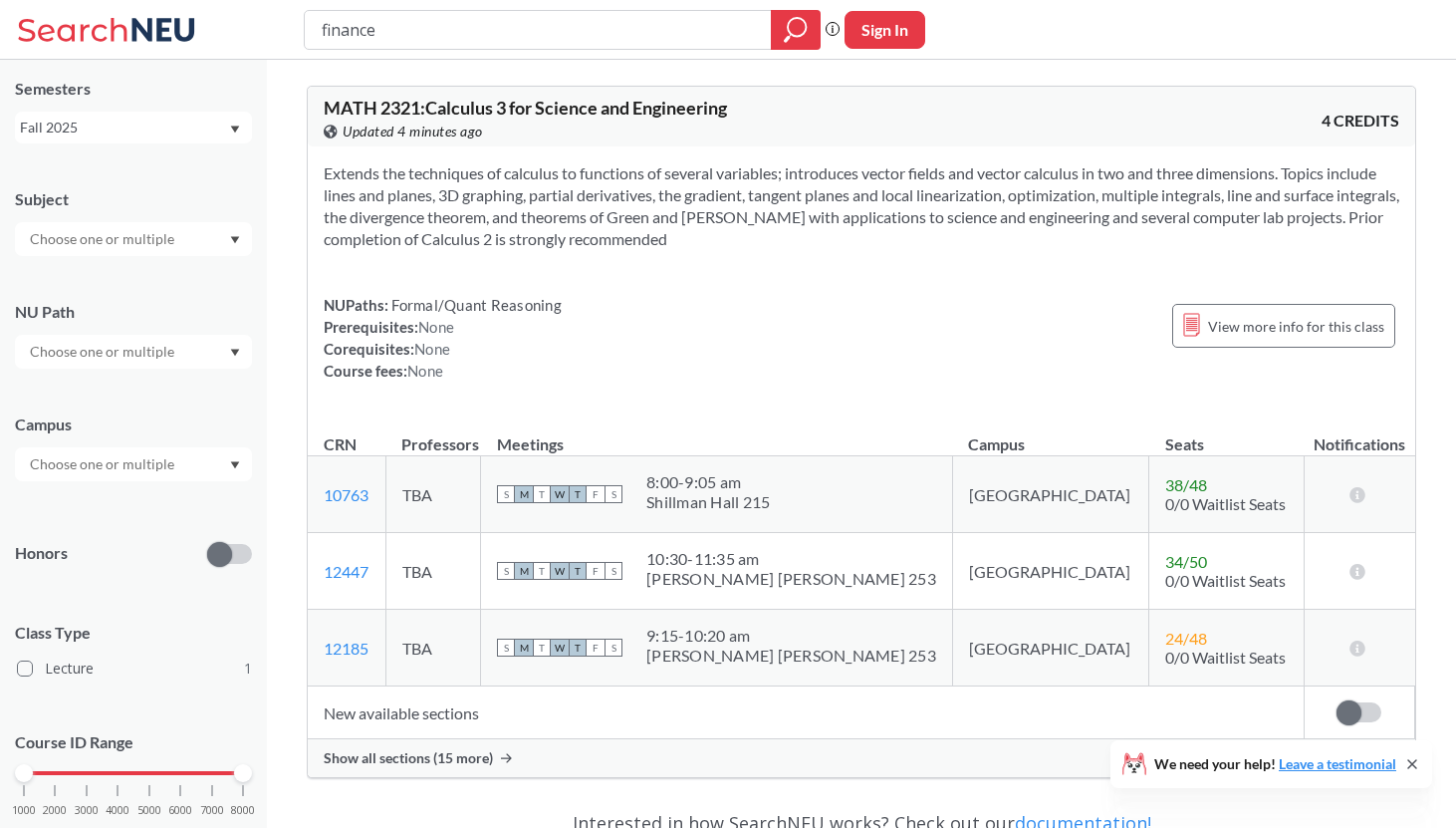 scroll, scrollTop: 3508, scrollLeft: 0, axis: vertical 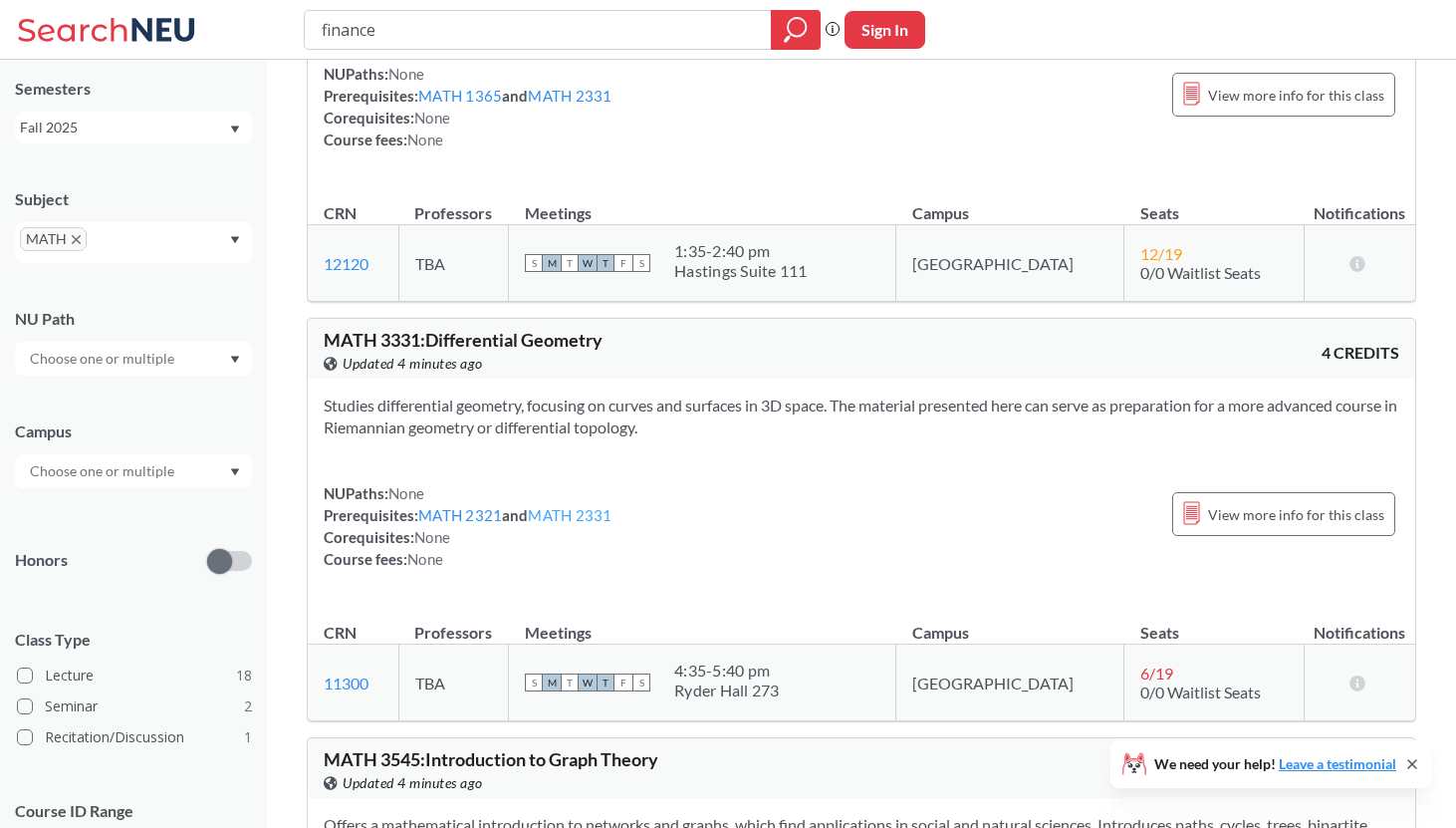 click on "MATH 2331" at bounding box center (570, 515) 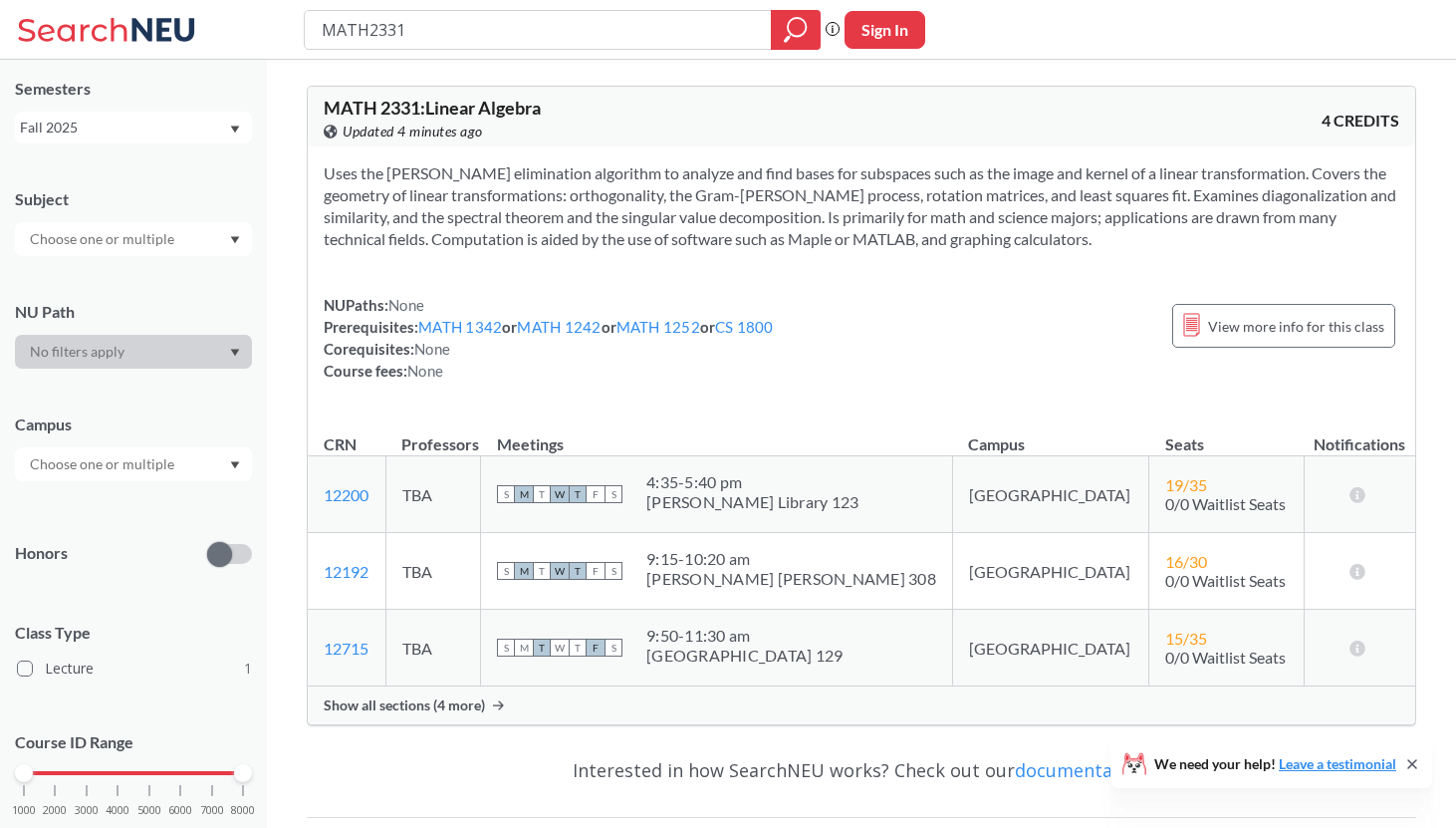 type on "finance" 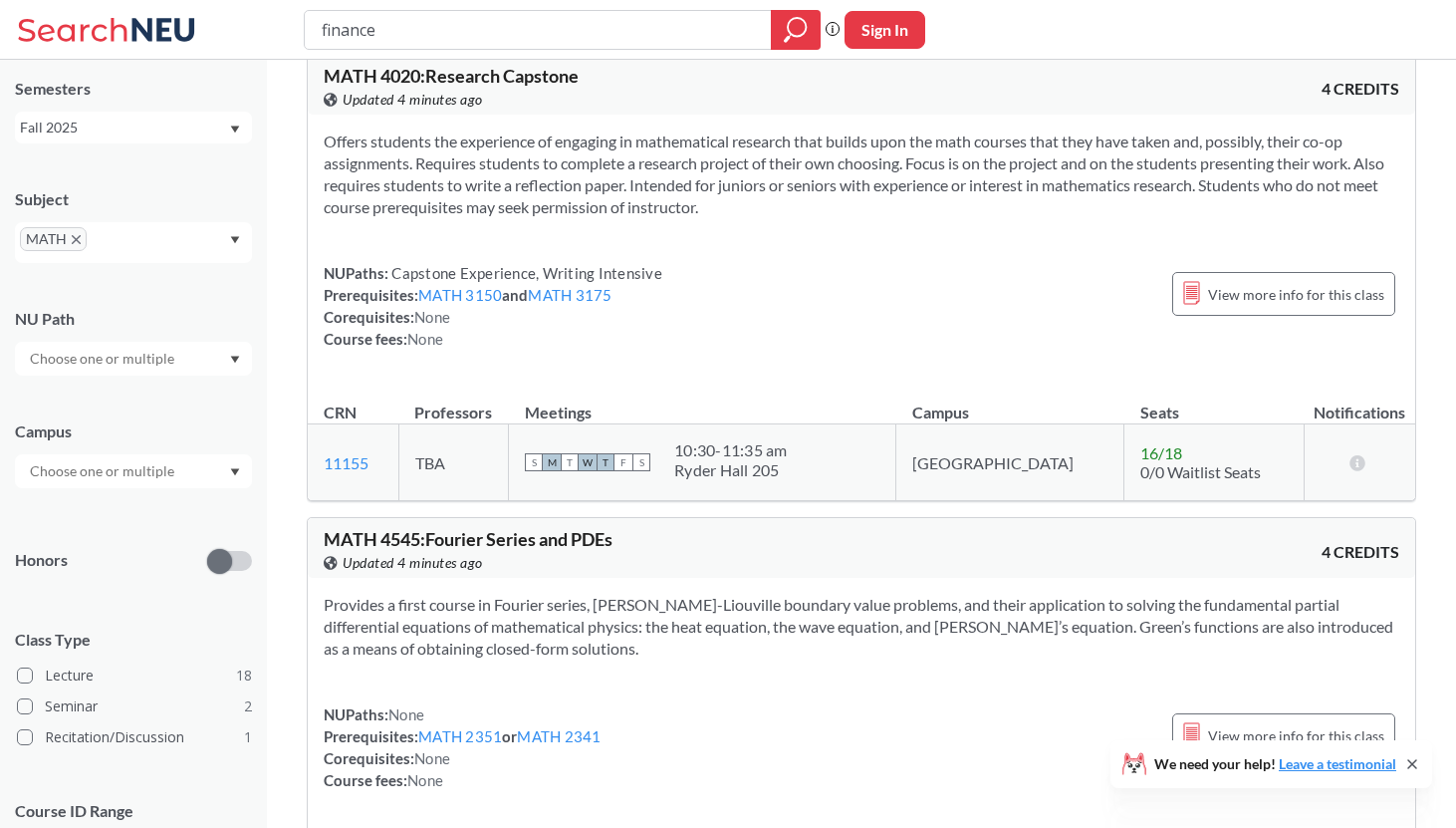 scroll, scrollTop: 5741, scrollLeft: 0, axis: vertical 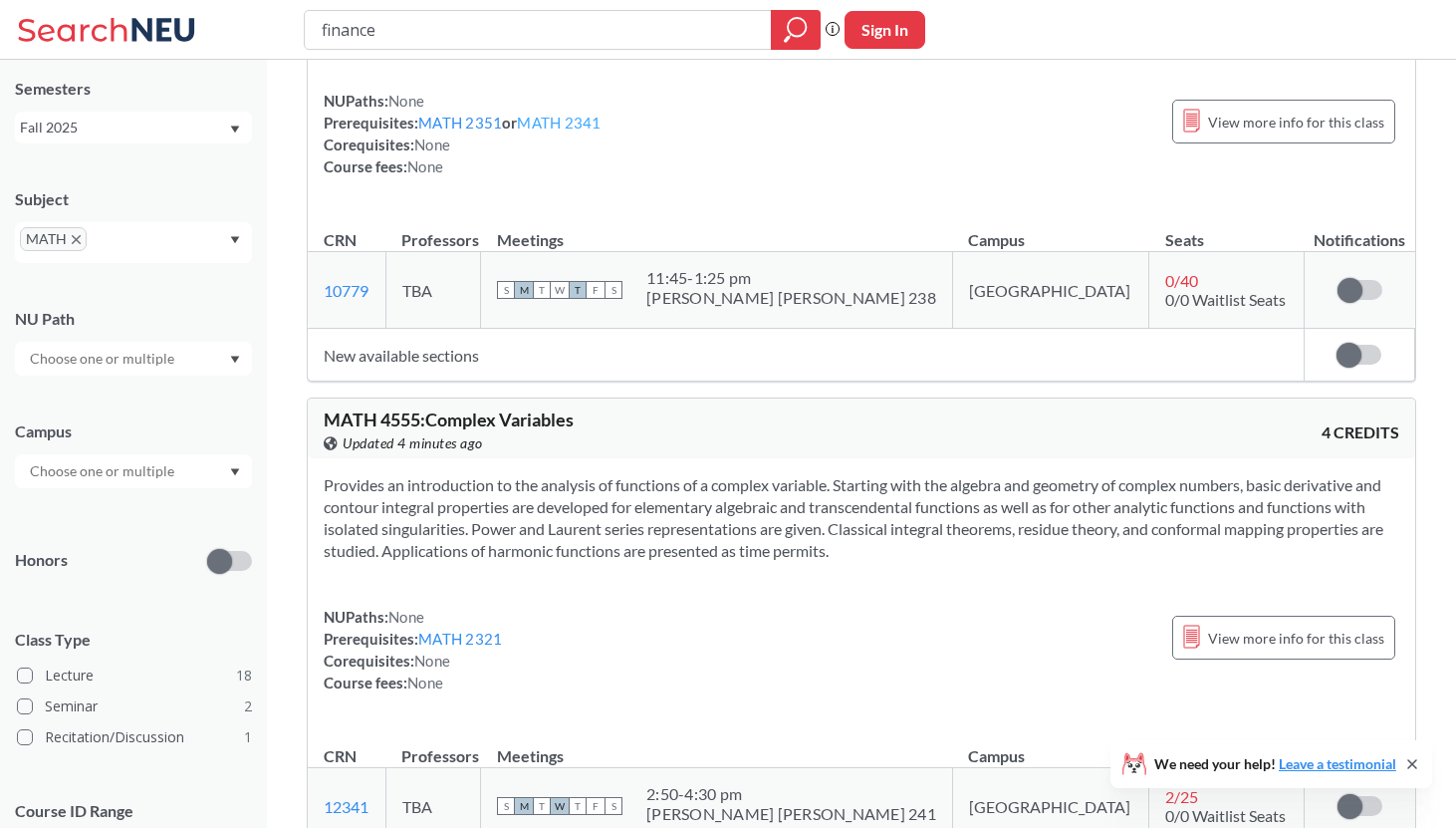 click on "MATH 2341" at bounding box center [559, 123] 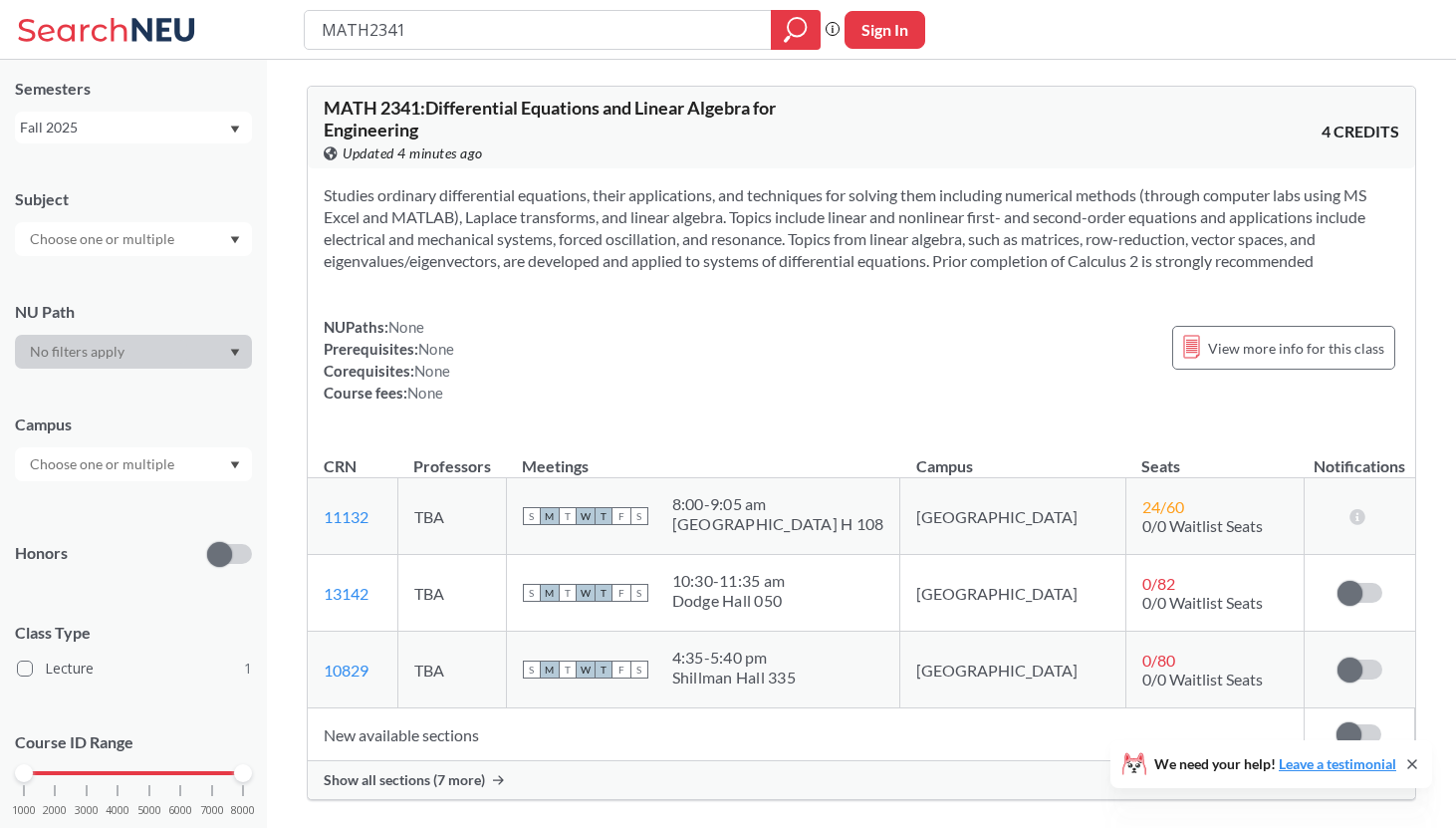 type on "finance" 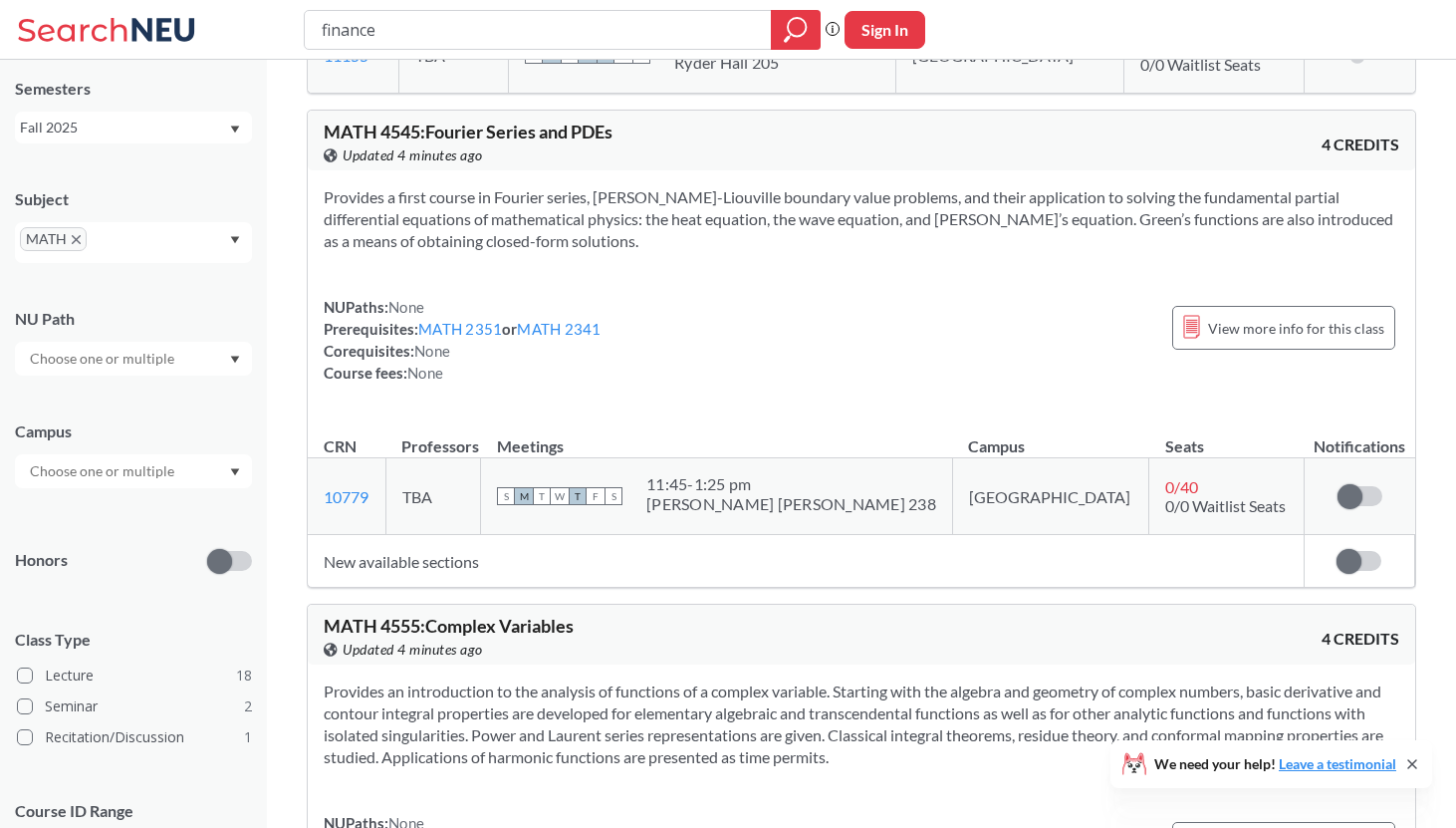 scroll, scrollTop: 5641, scrollLeft: 0, axis: vertical 